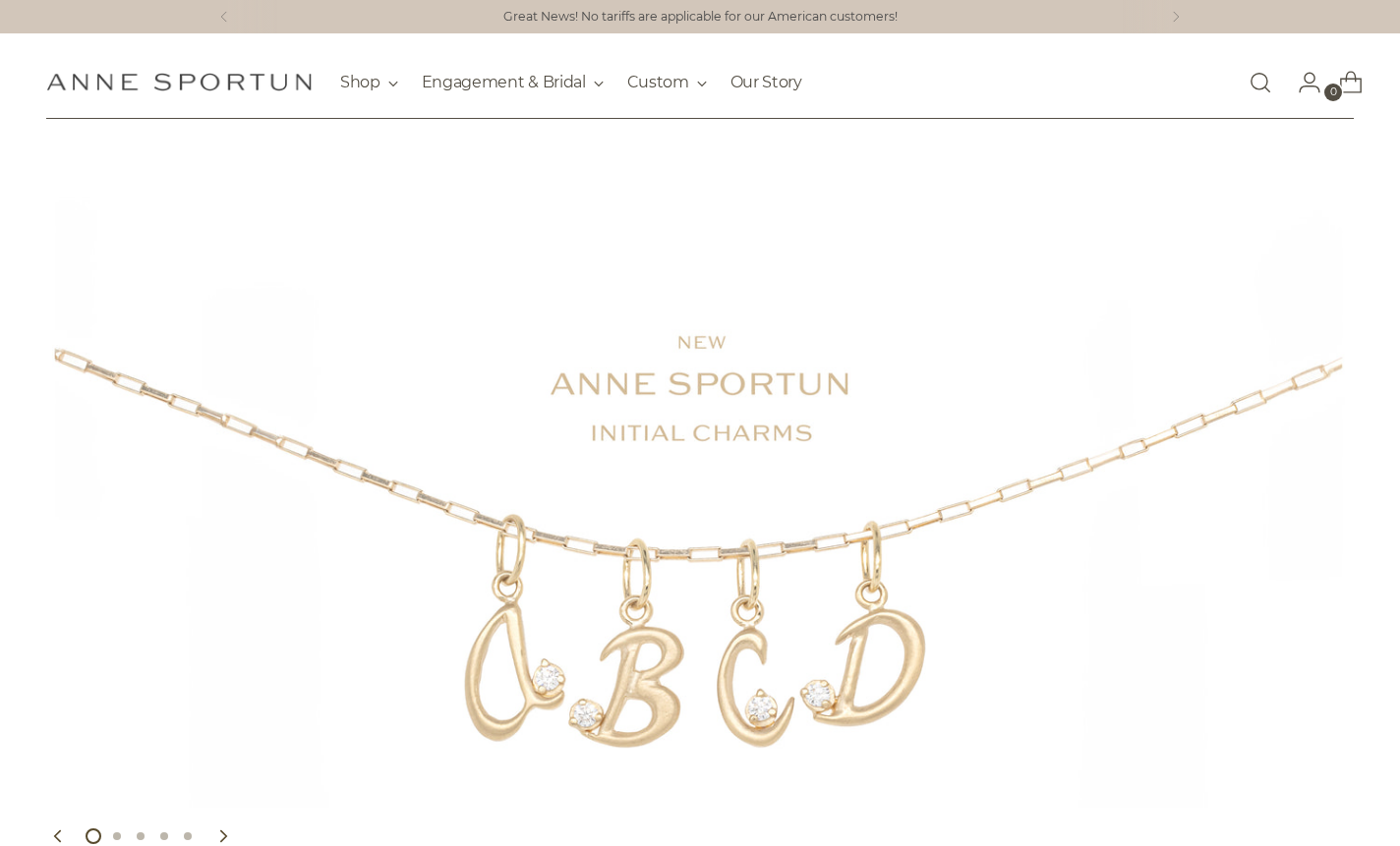 scroll, scrollTop: 0, scrollLeft: 0, axis: both 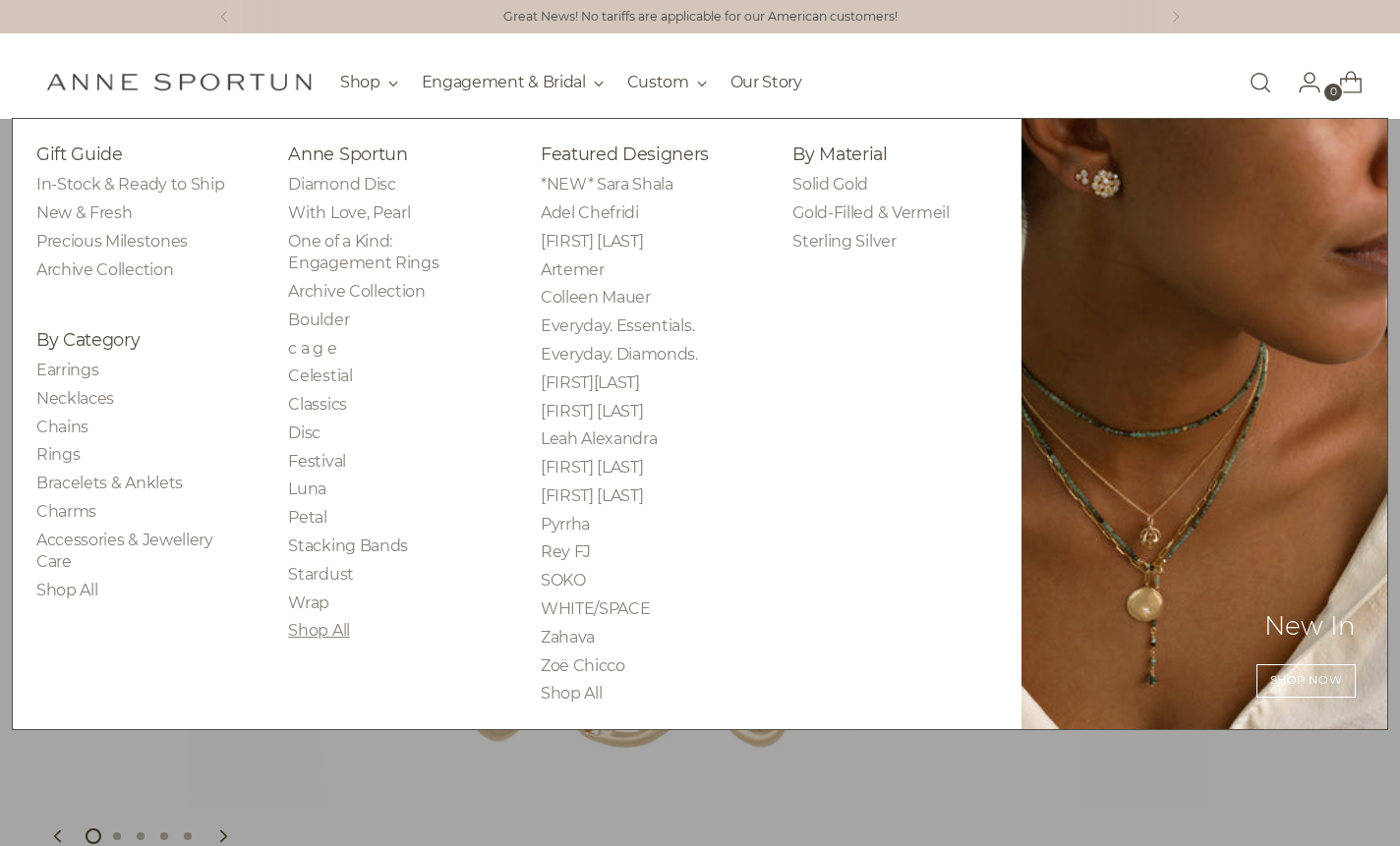 click on "Shop All" at bounding box center (319, 630) 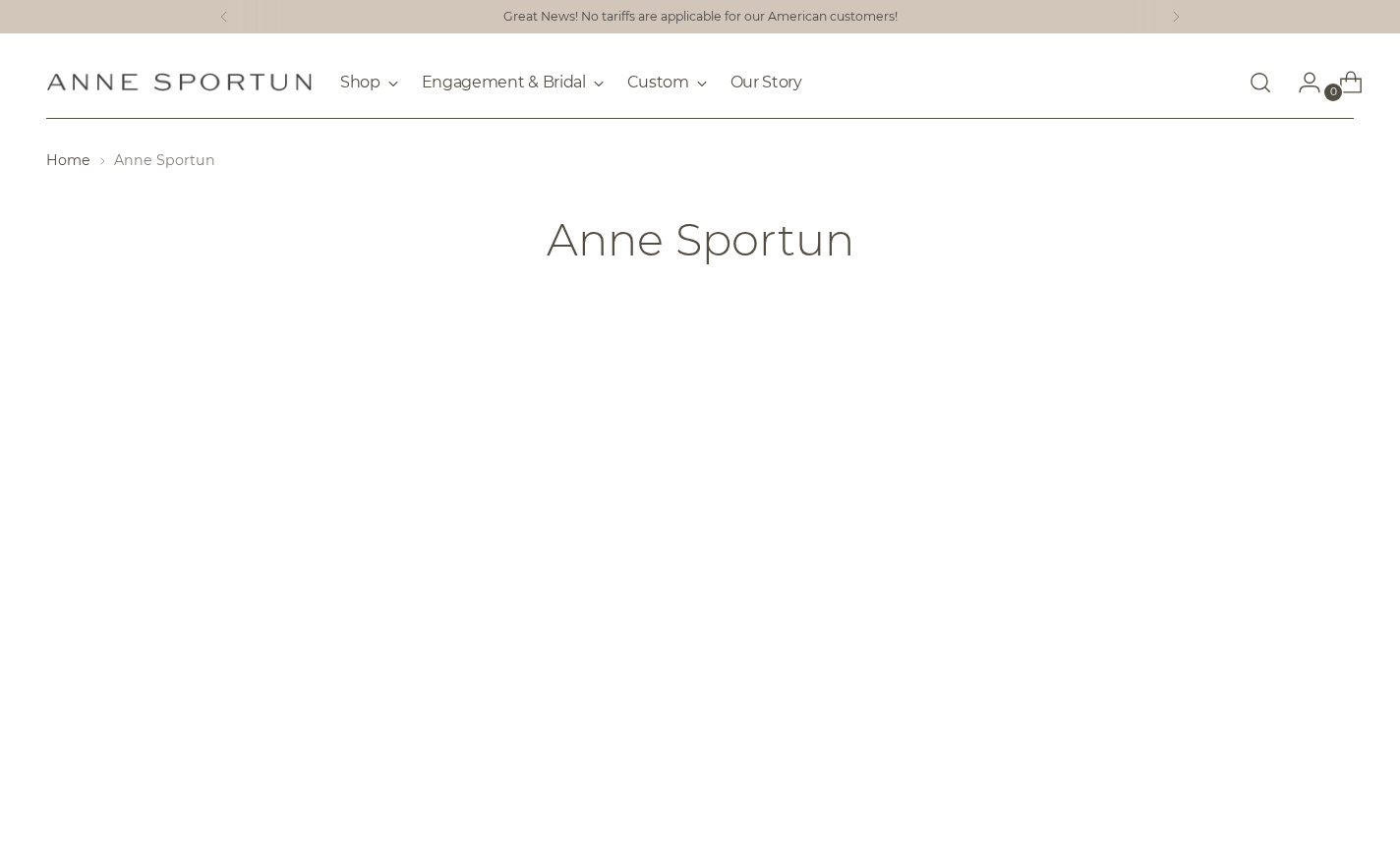scroll, scrollTop: 0, scrollLeft: 0, axis: both 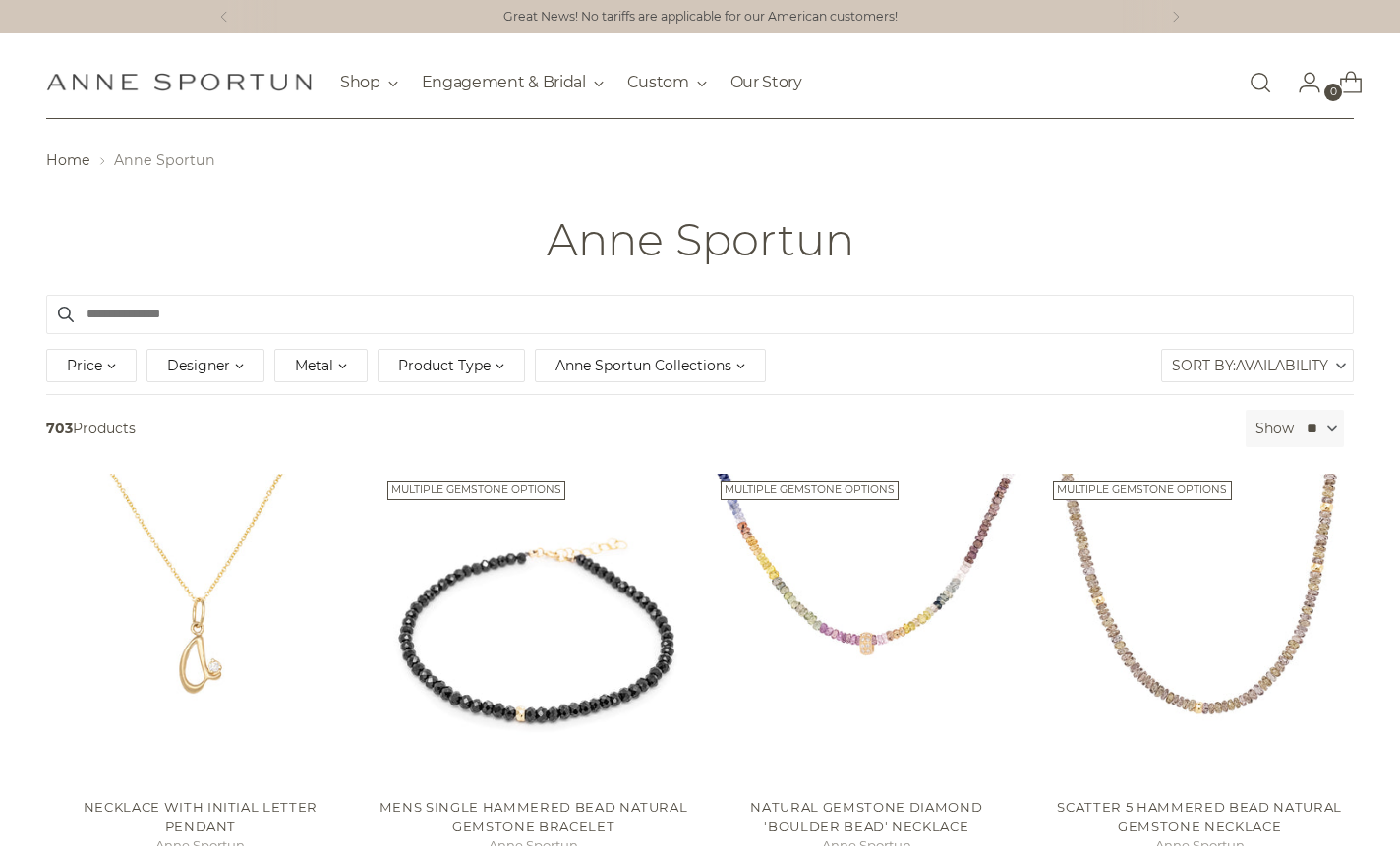click on "Product Type" at bounding box center (444, 366) 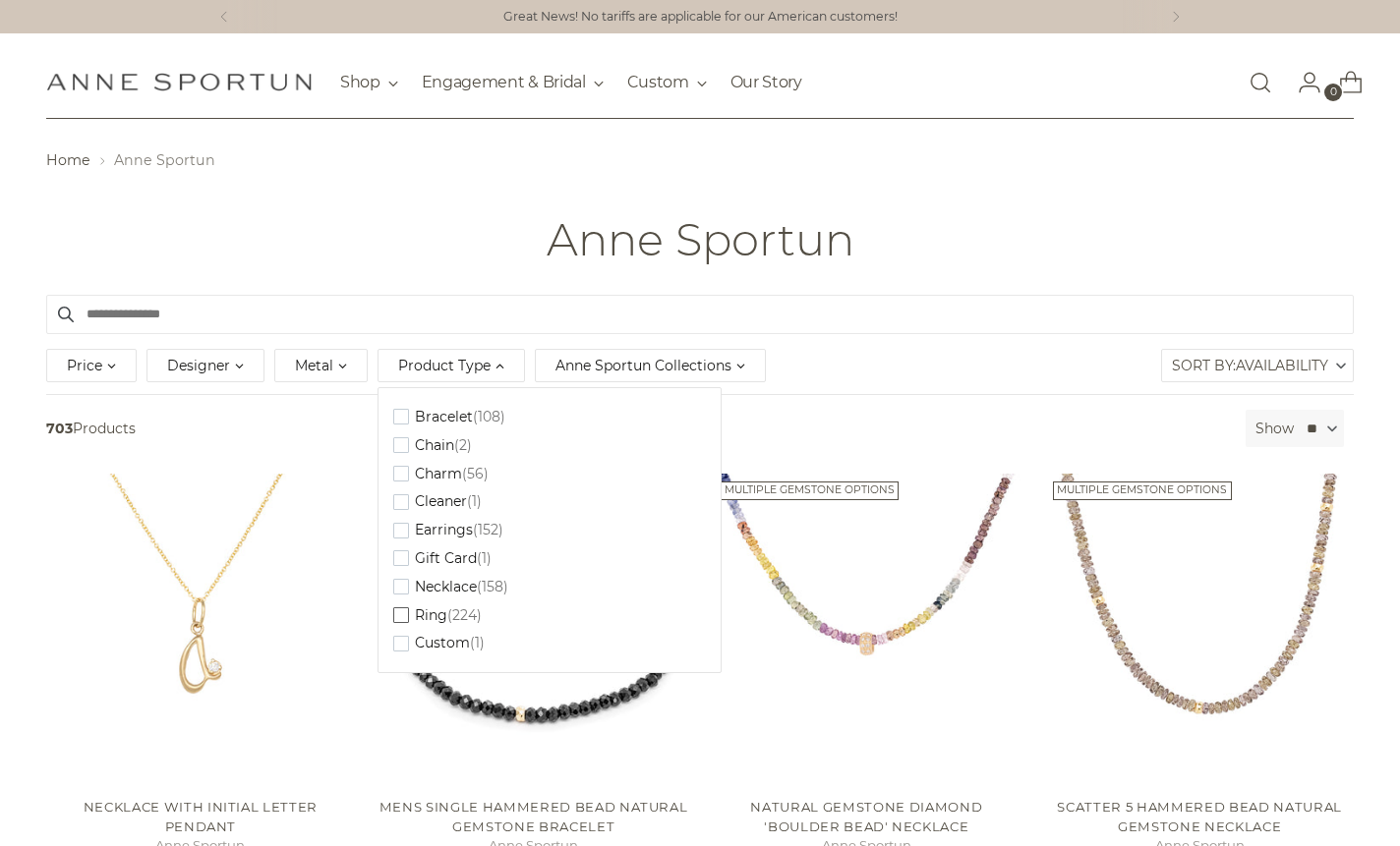 click at bounding box center [401, 417] 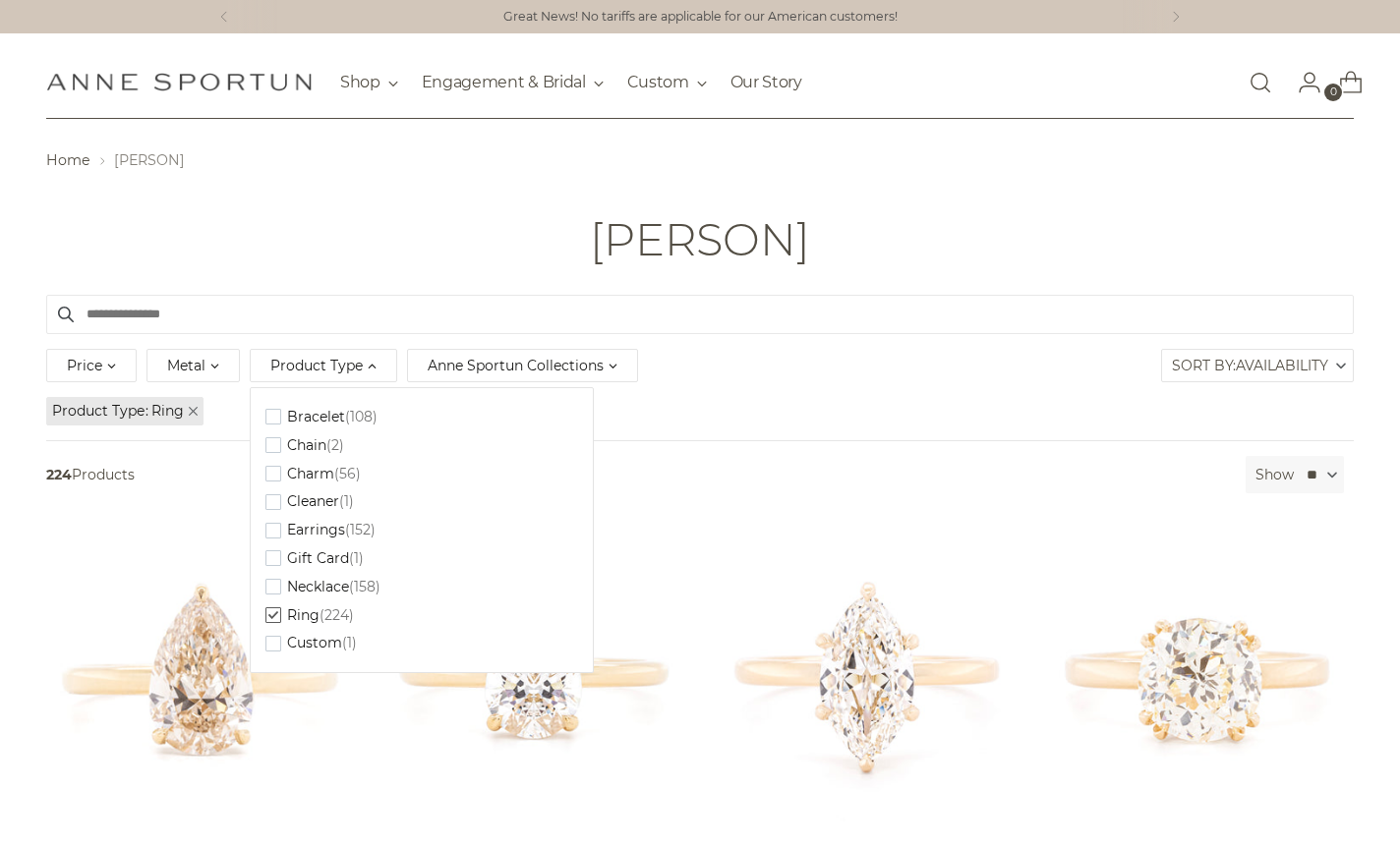 click on "[DESIGNER]" at bounding box center [700, 240] 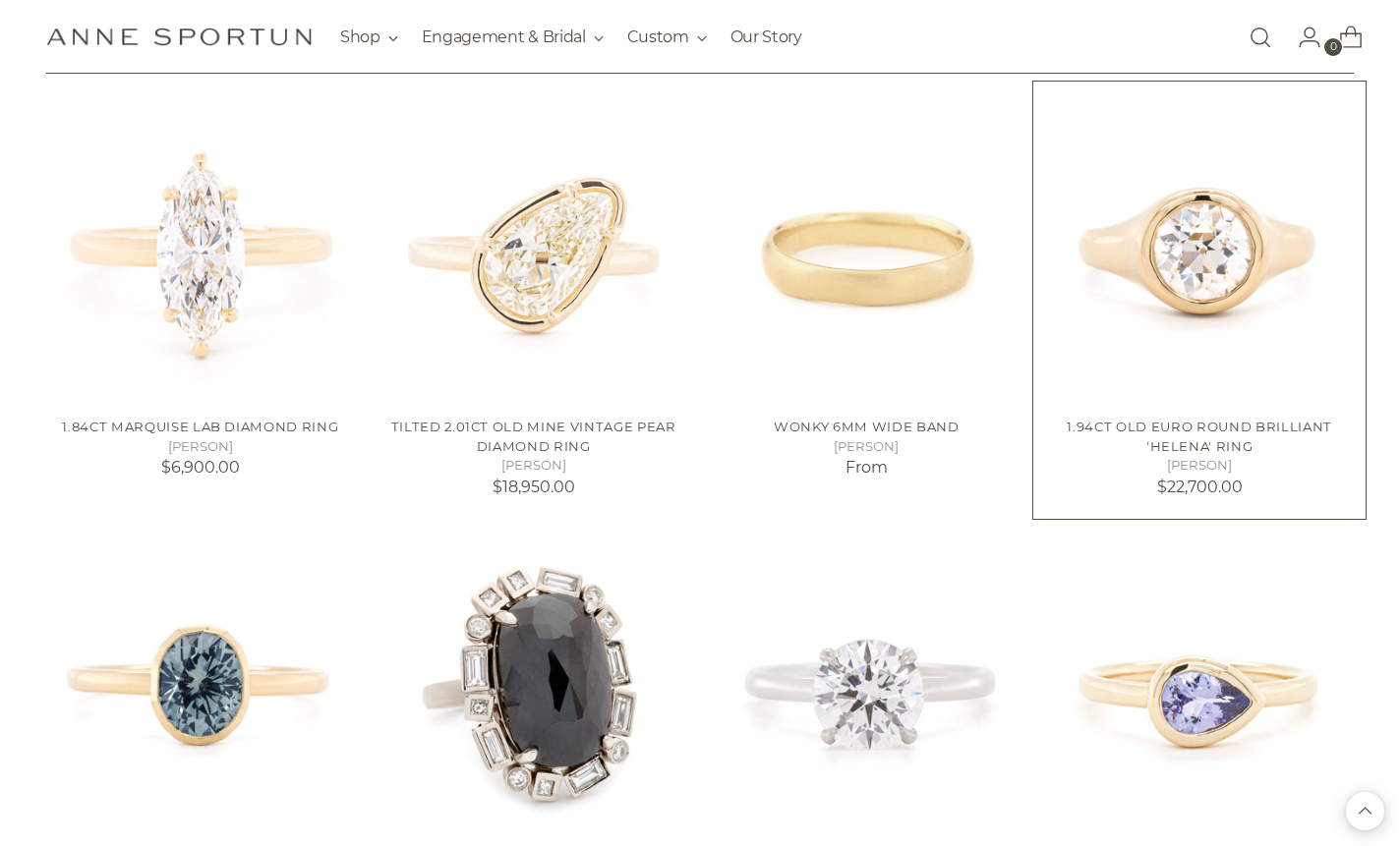 scroll, scrollTop: 1824, scrollLeft: 0, axis: vertical 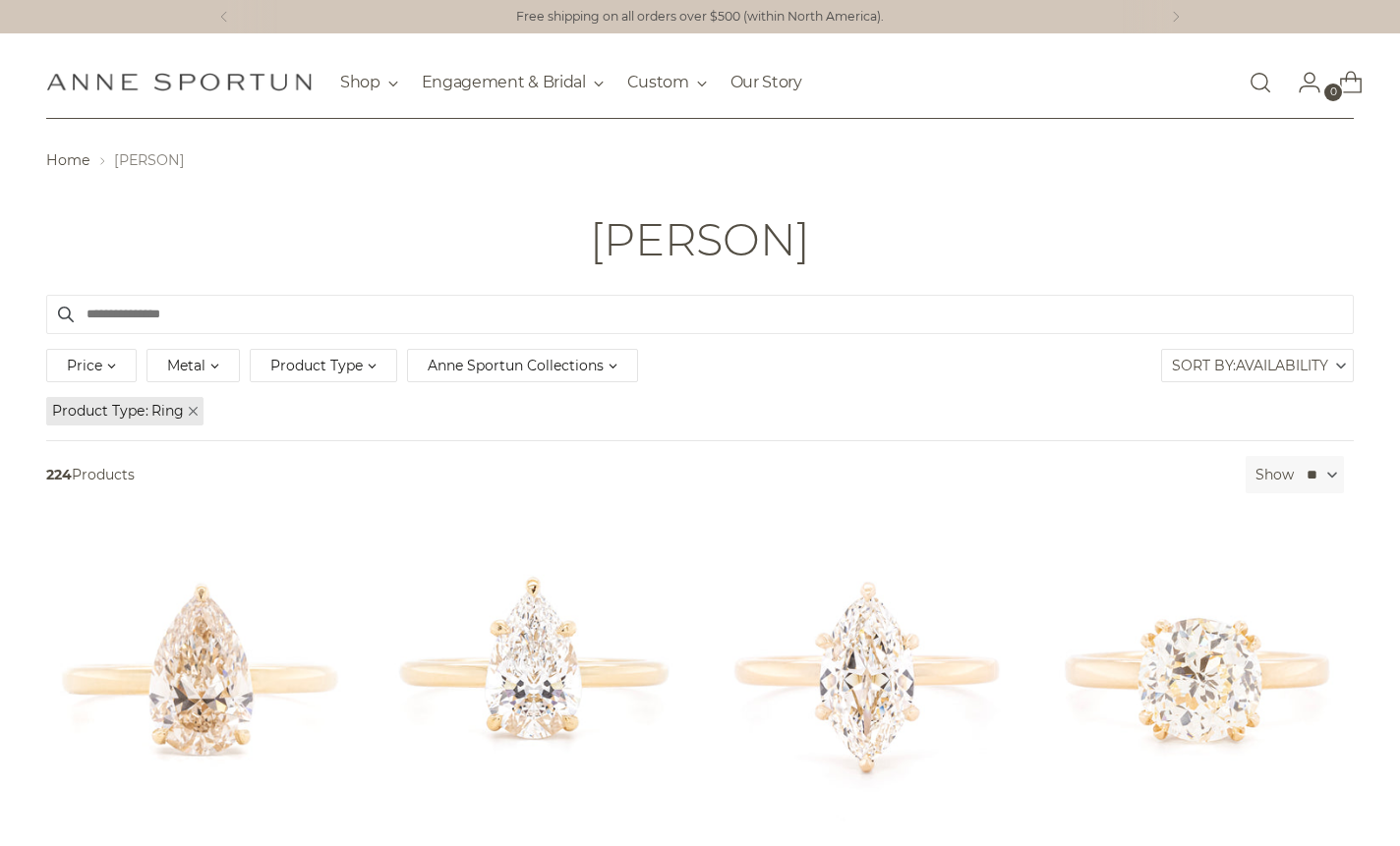 click at bounding box center [700, 314] 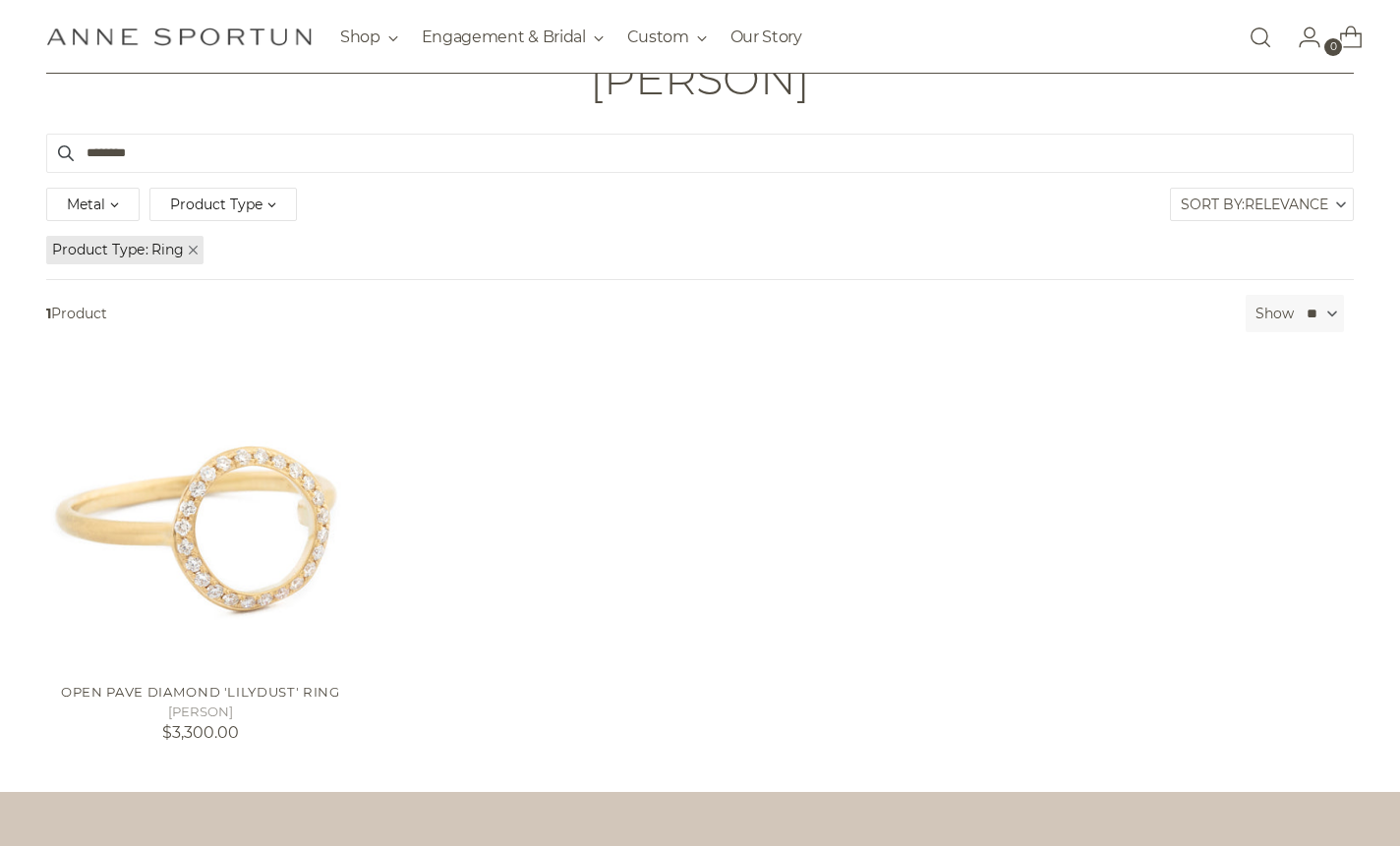 scroll, scrollTop: 252, scrollLeft: 0, axis: vertical 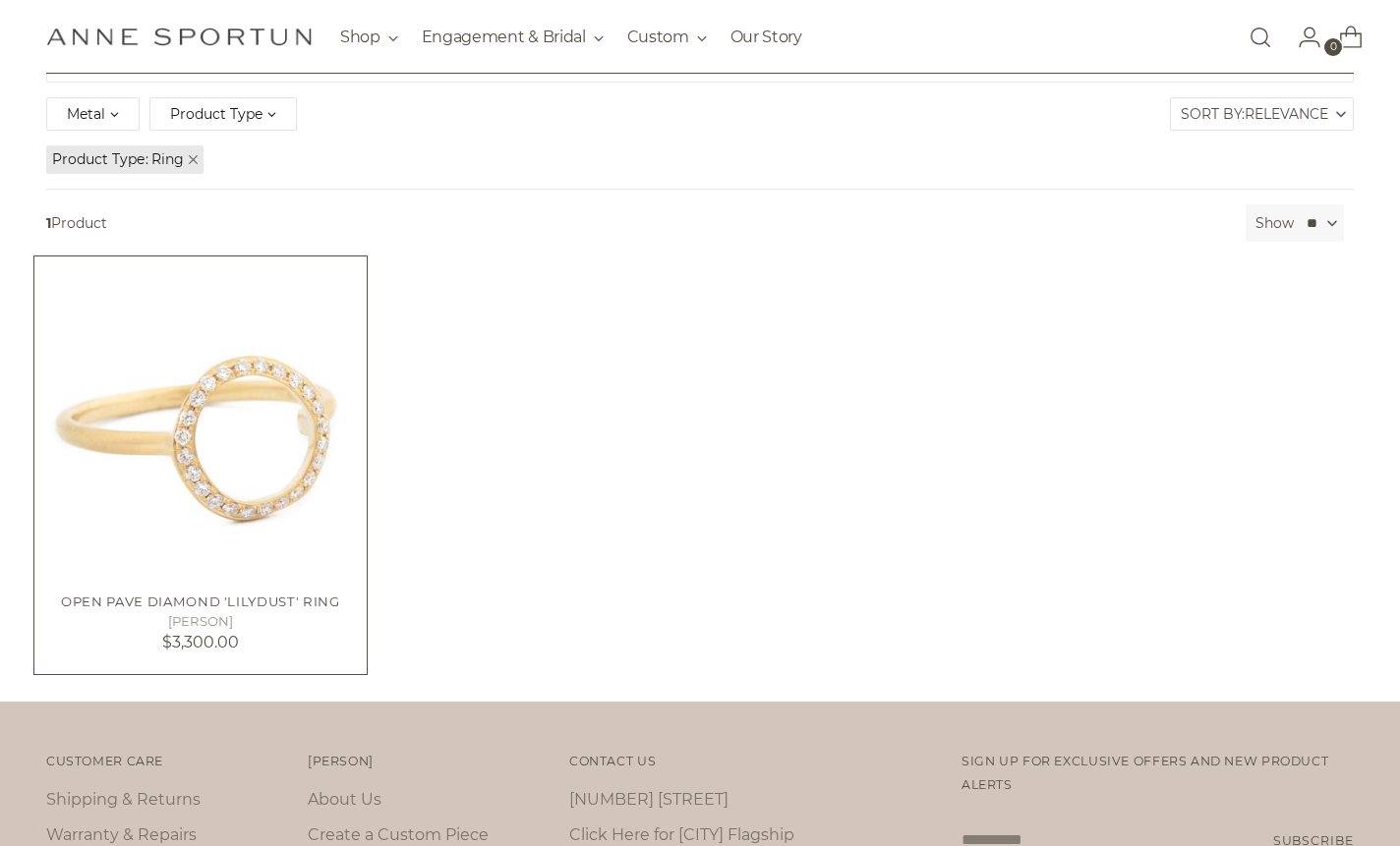 type on "********" 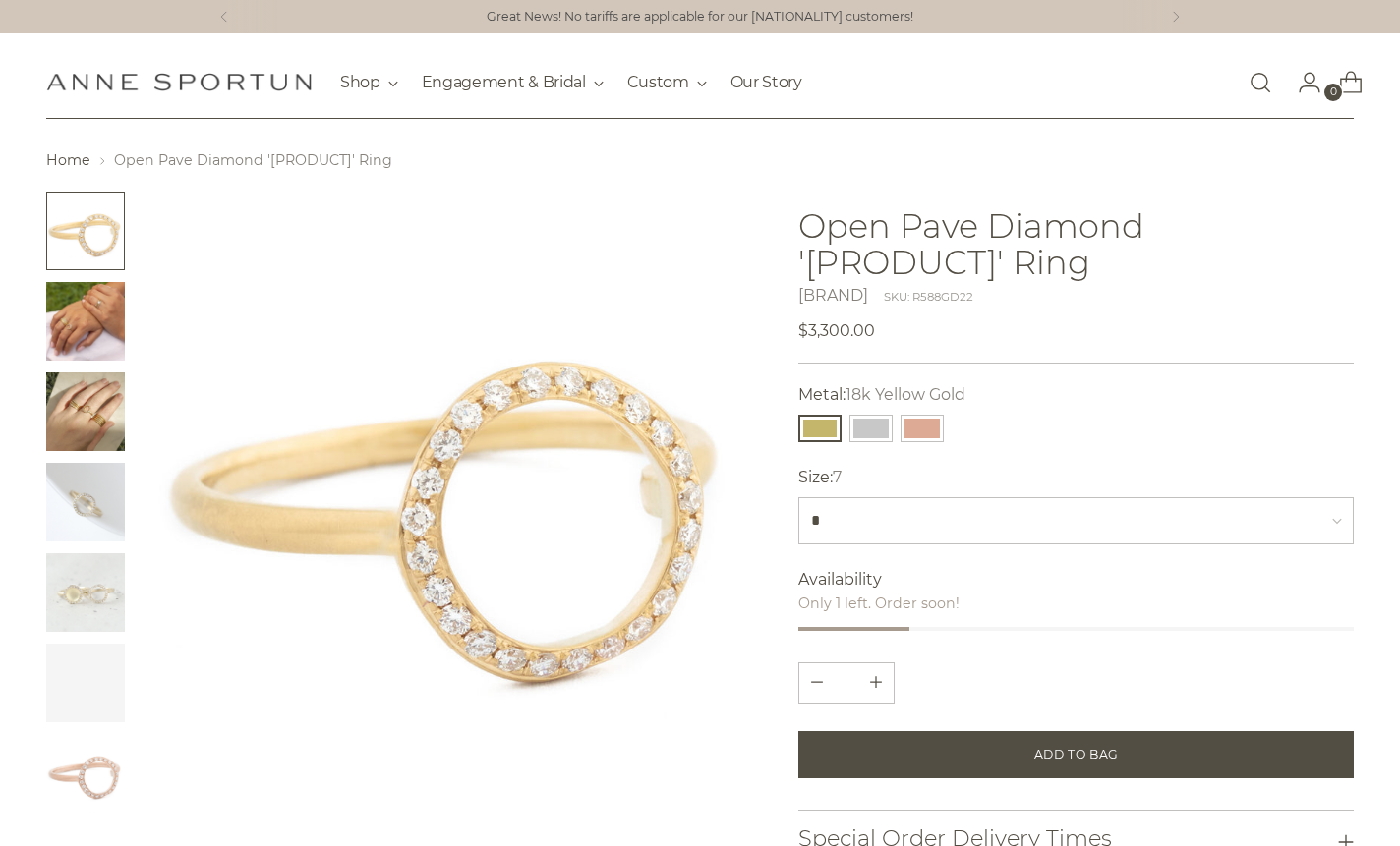 scroll, scrollTop: 0, scrollLeft: 0, axis: both 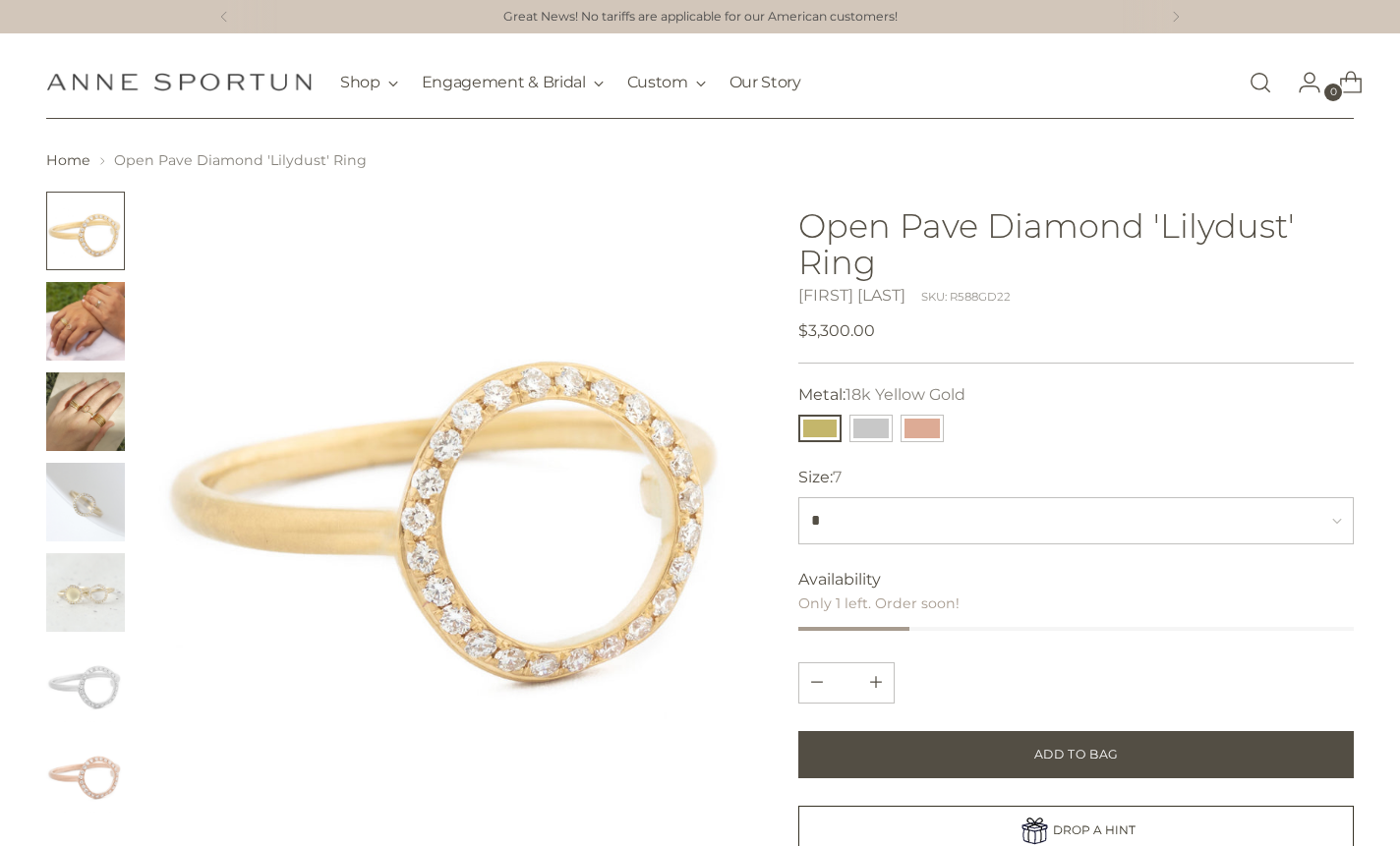 click at bounding box center [1260, 83] 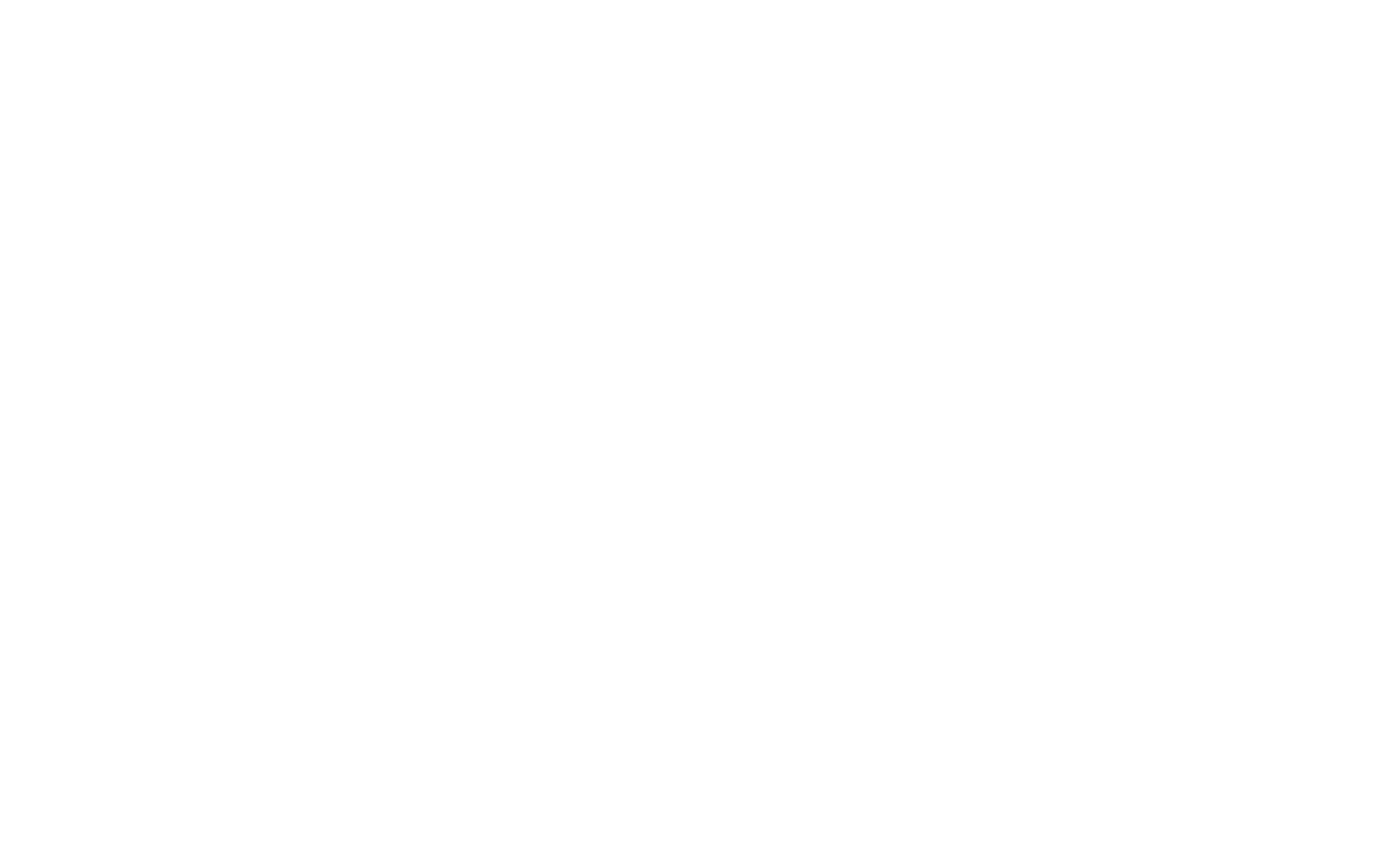 scroll, scrollTop: 0, scrollLeft: 0, axis: both 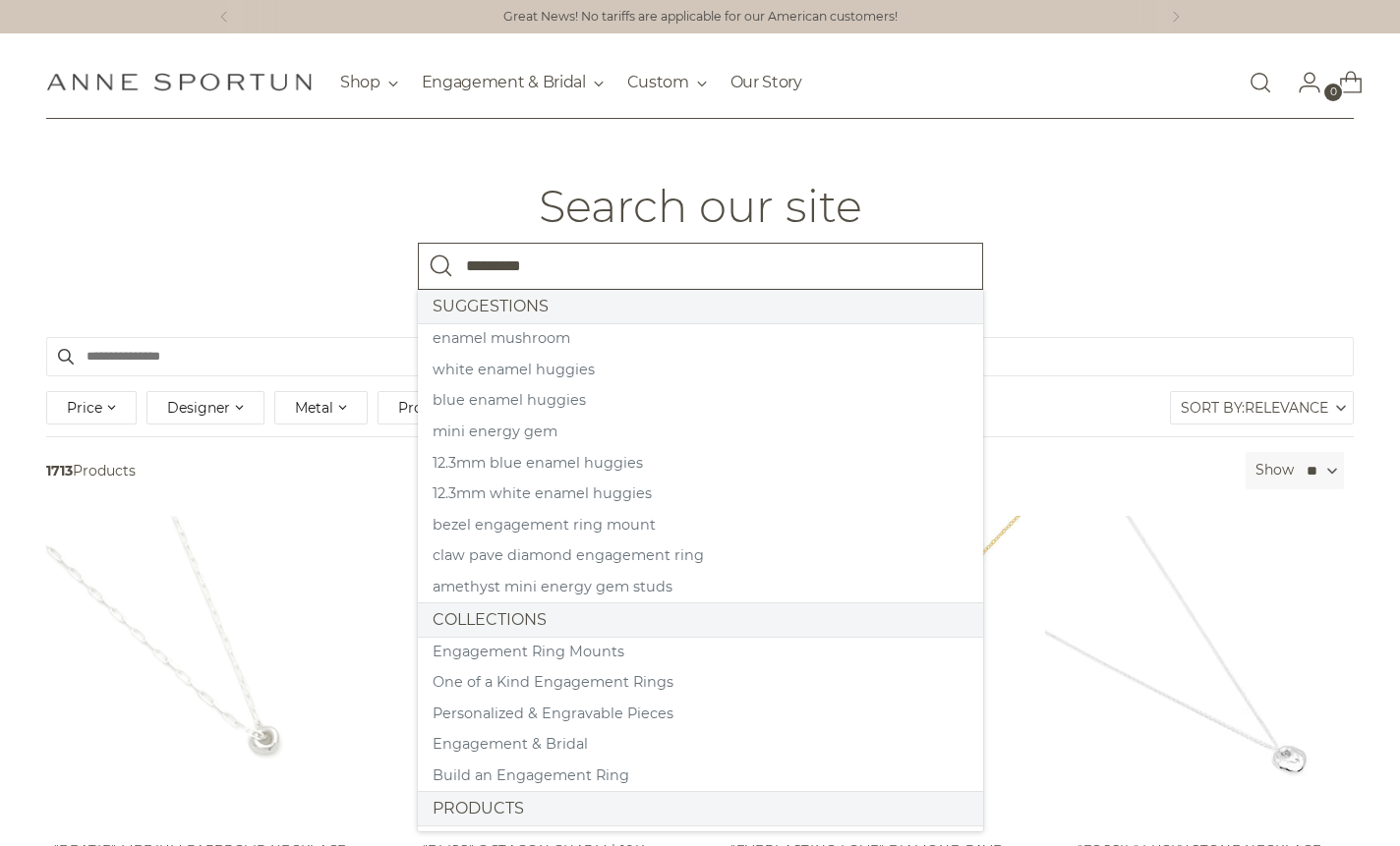 type on "*********" 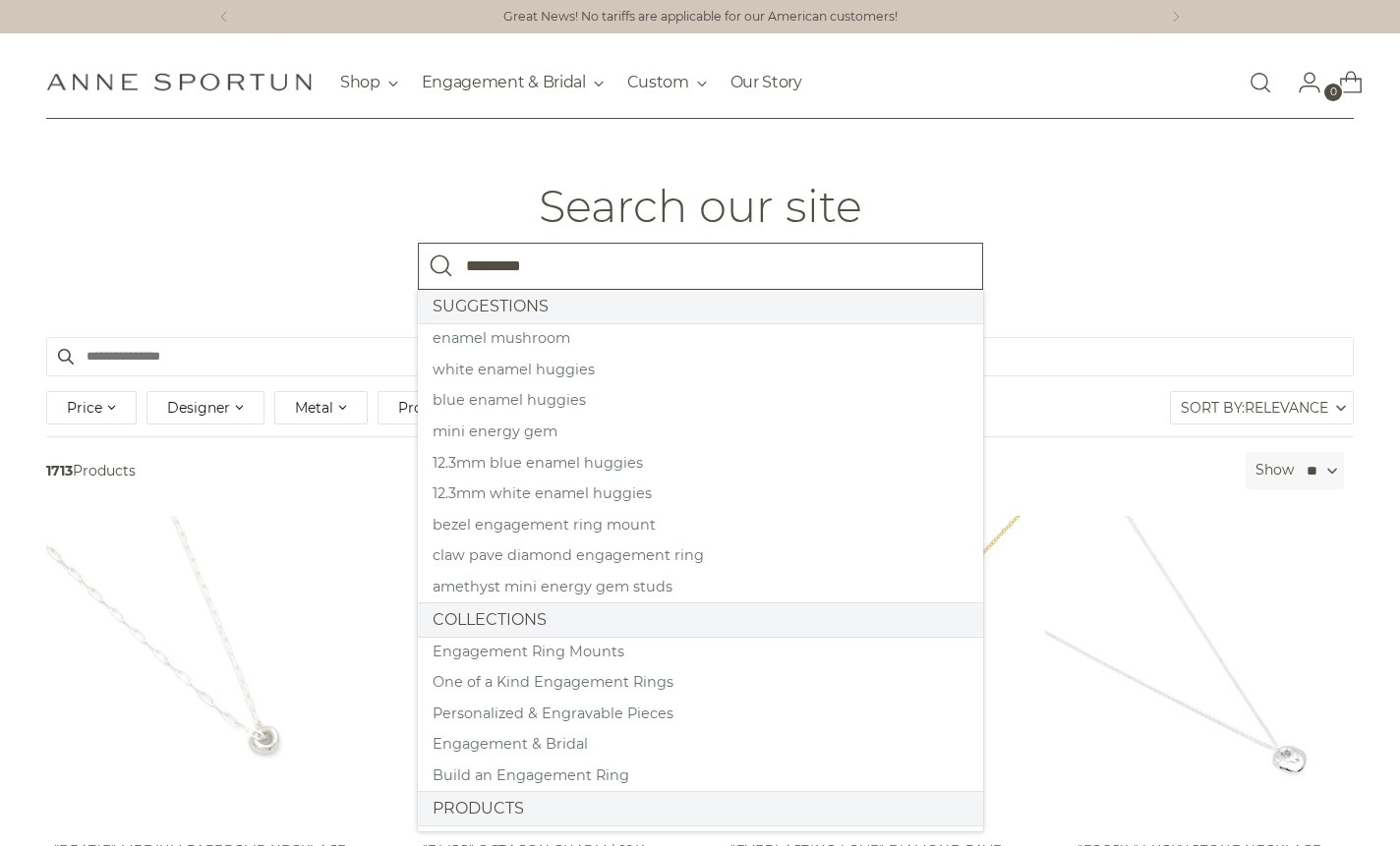 click at bounding box center (441, 266) 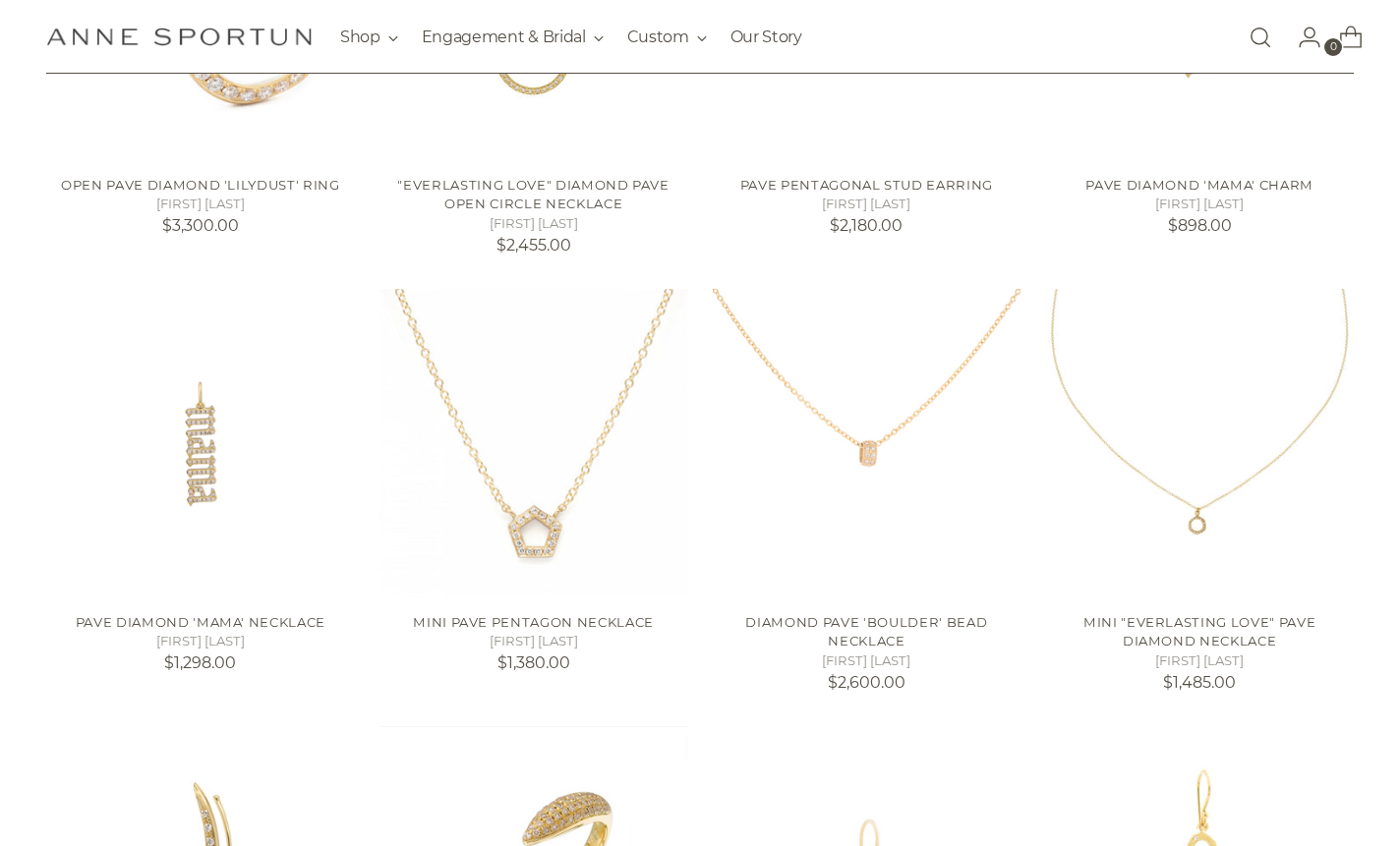 scroll, scrollTop: 692, scrollLeft: 0, axis: vertical 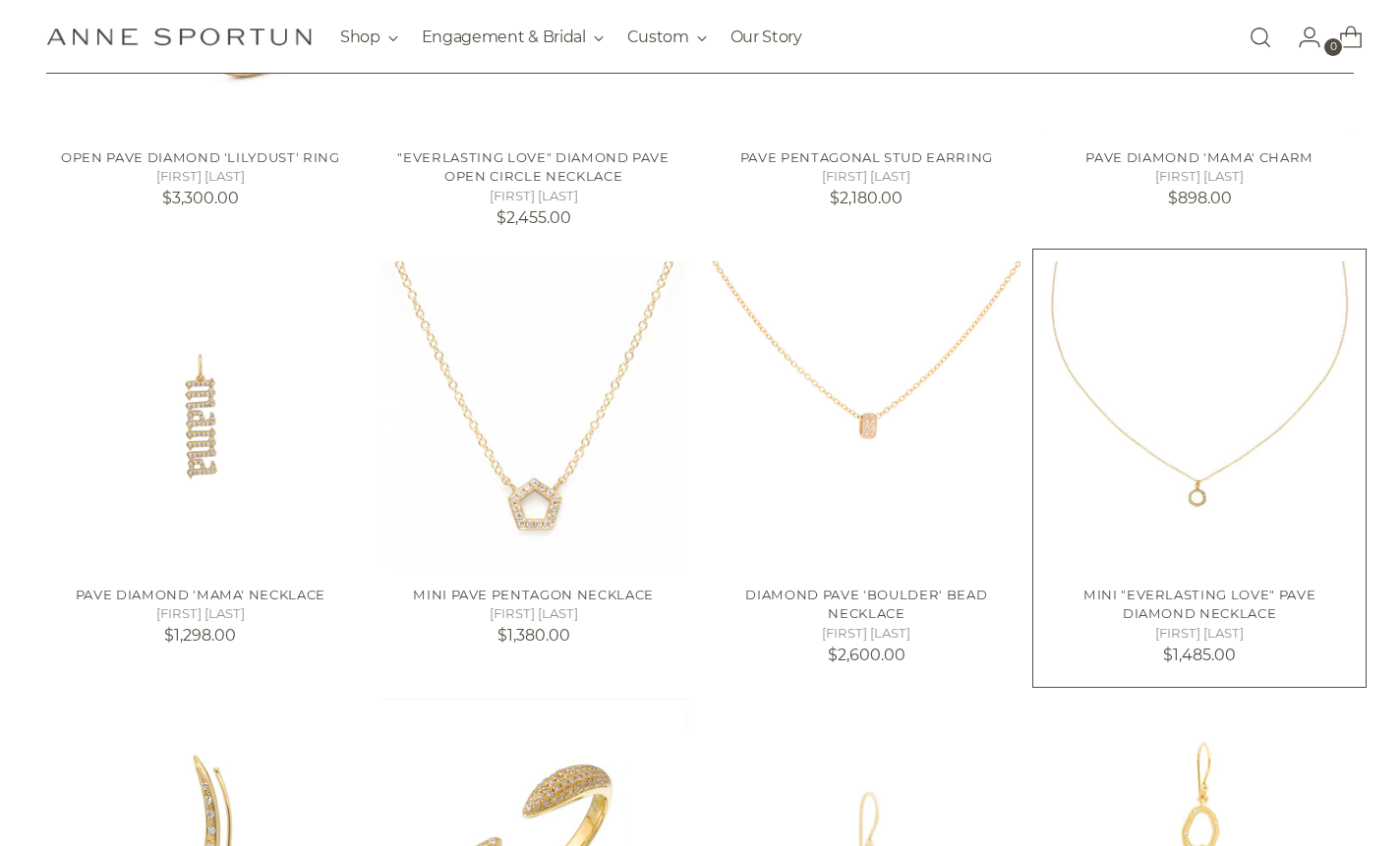 click at bounding box center [0, 0] 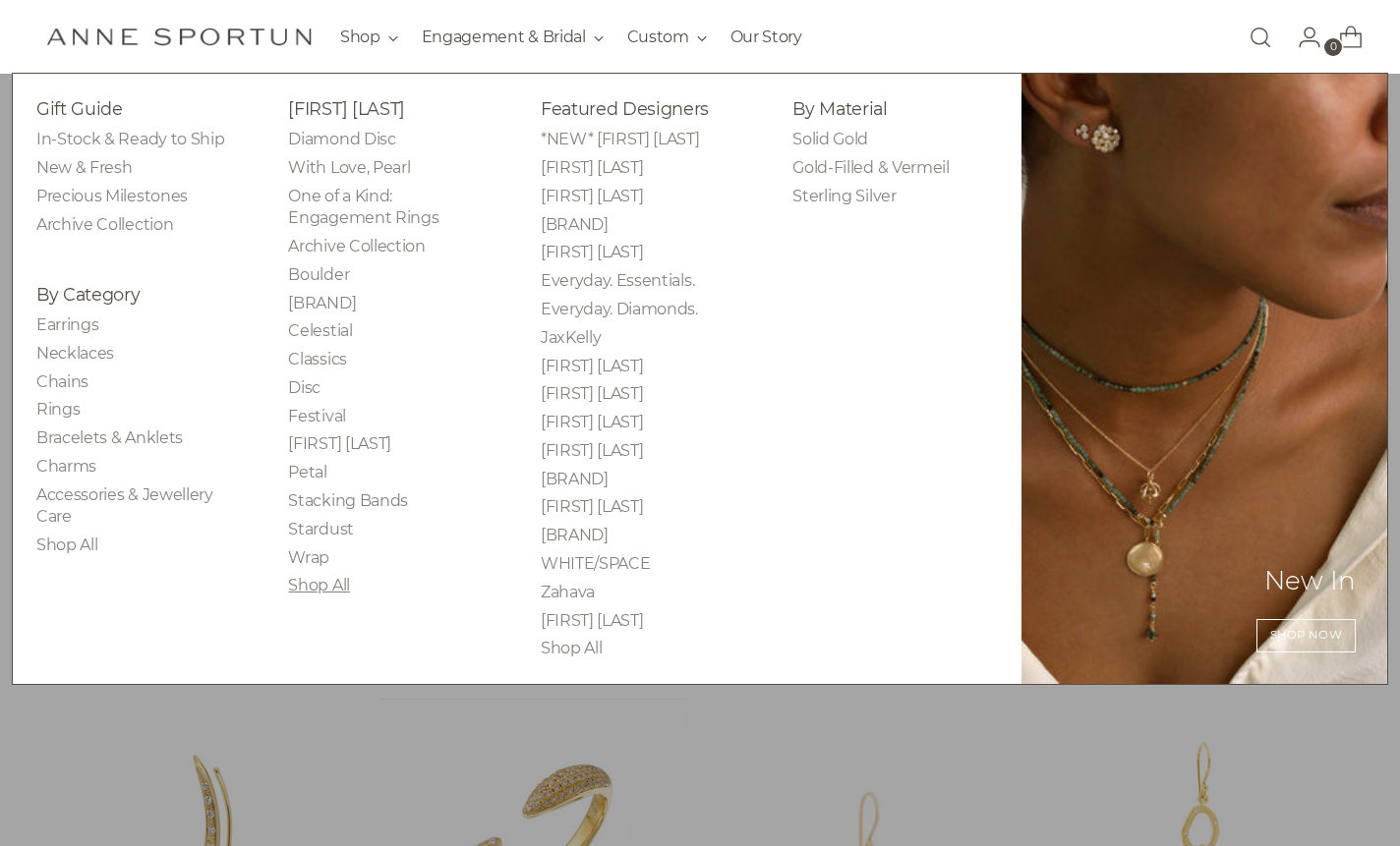 click on "•••• •••" at bounding box center [319, 585] 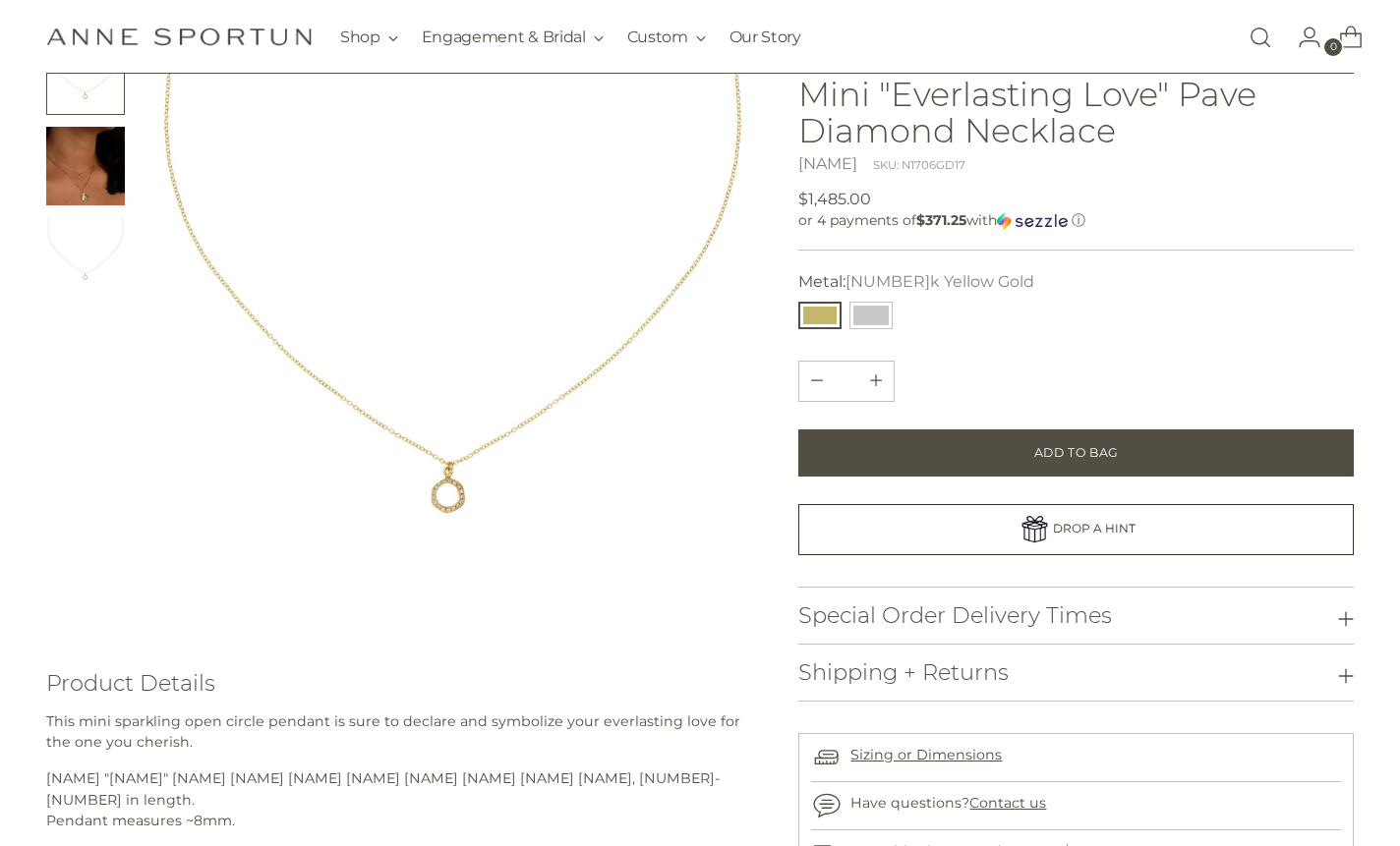 scroll, scrollTop: 63, scrollLeft: 0, axis: vertical 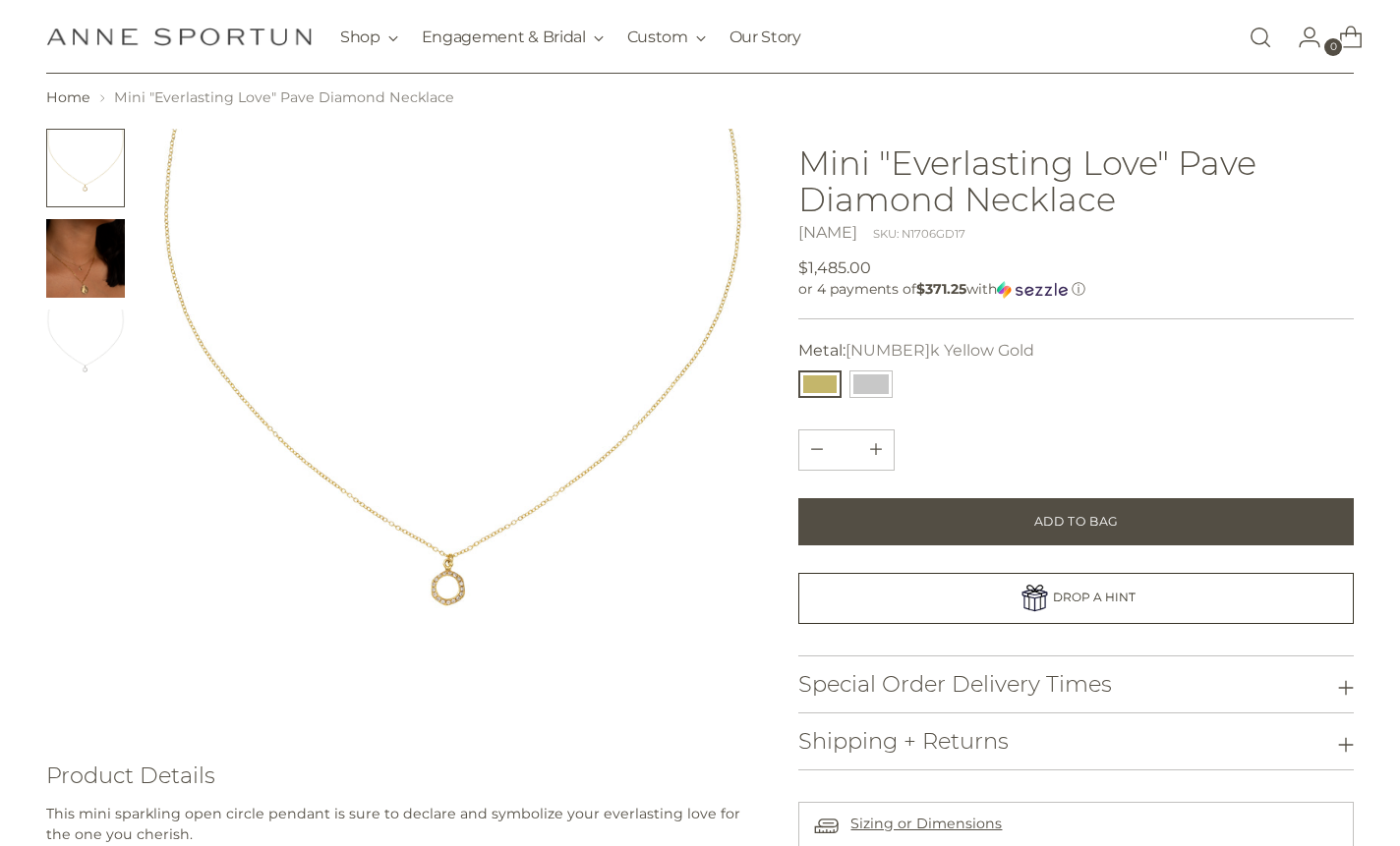 click at bounding box center (86, 258) 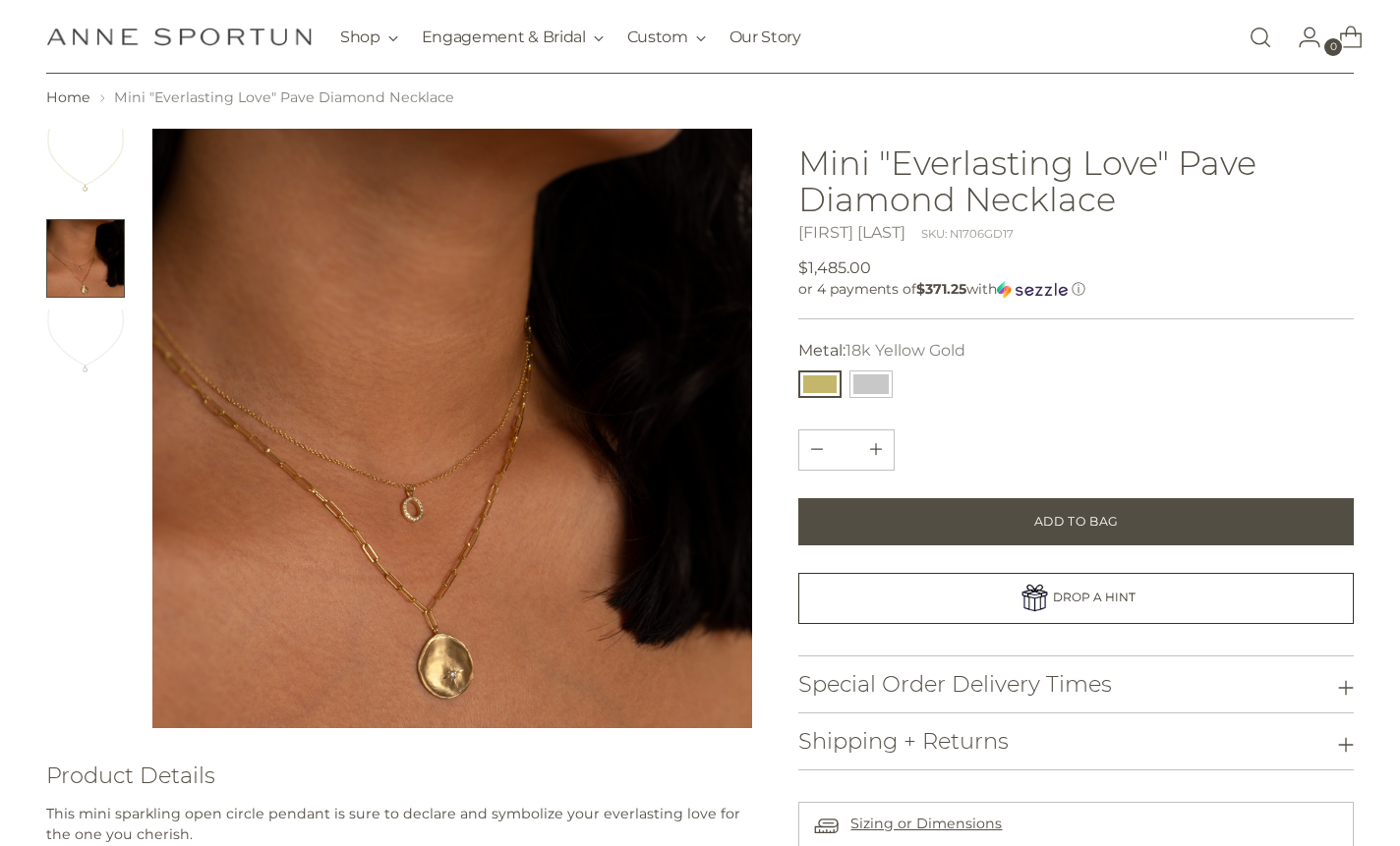 click at bounding box center (86, 349) 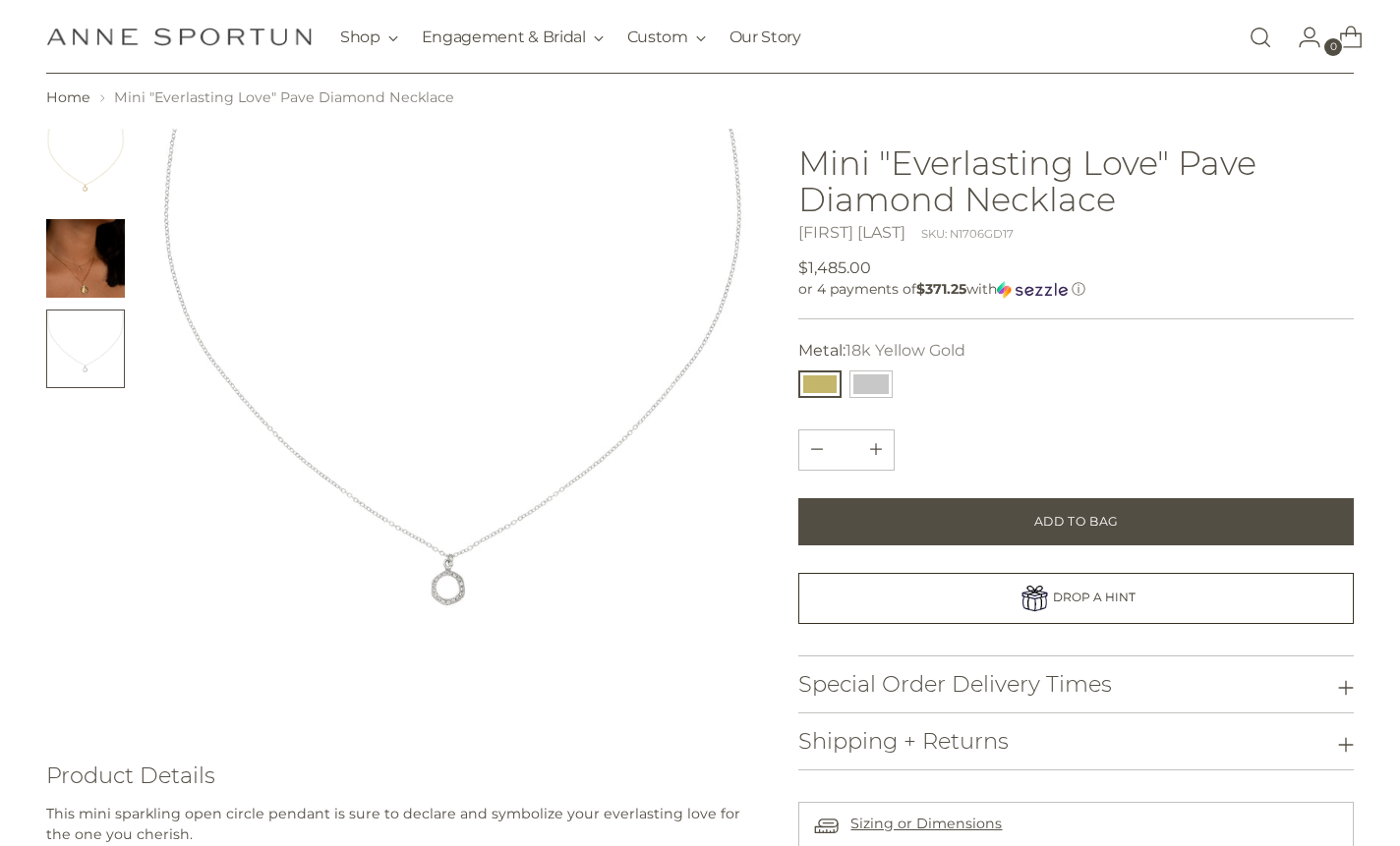 click at bounding box center (86, 168) 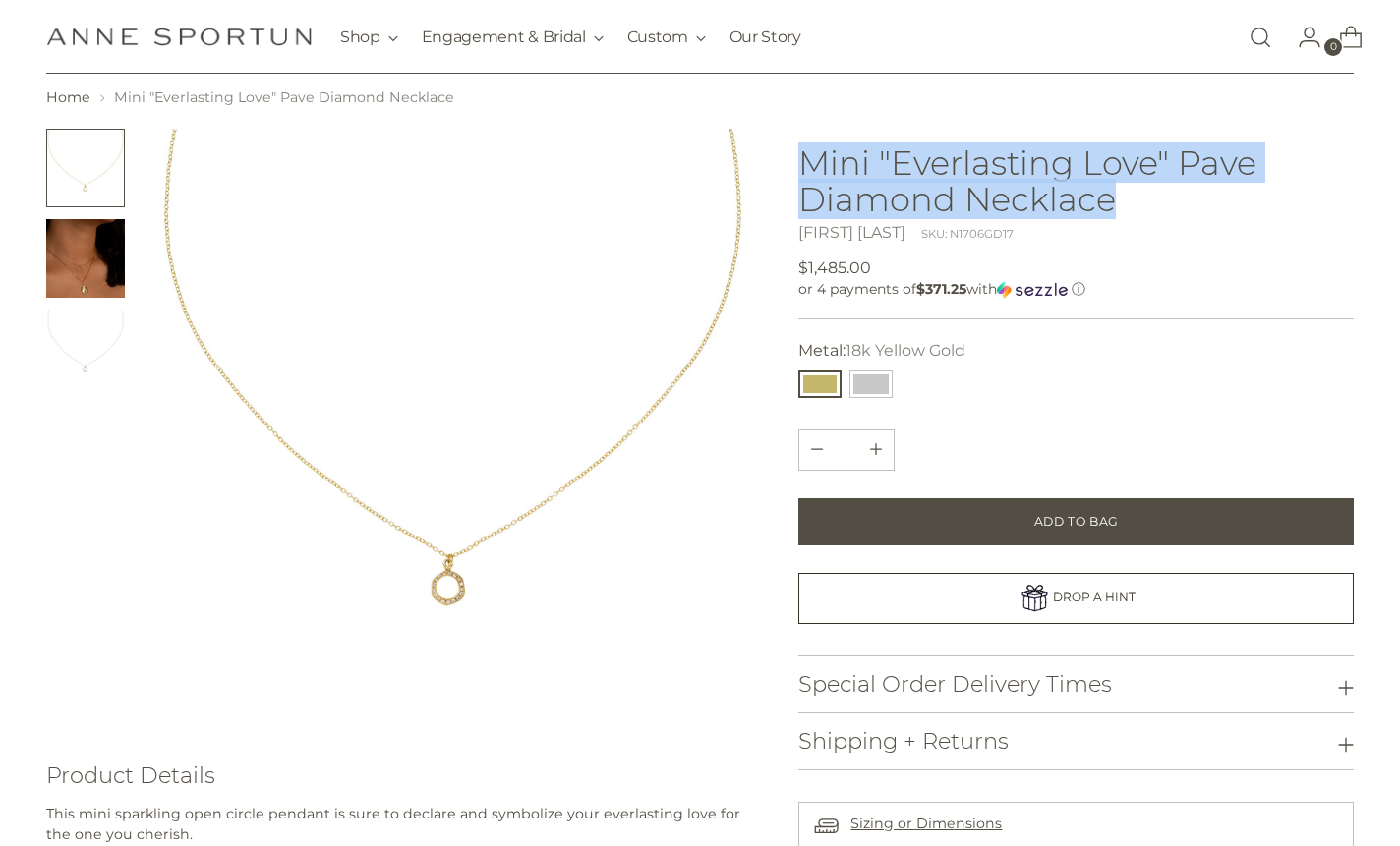 drag, startPoint x: 1131, startPoint y: 208, endPoint x: 800, endPoint y: 168, distance: 333.40816 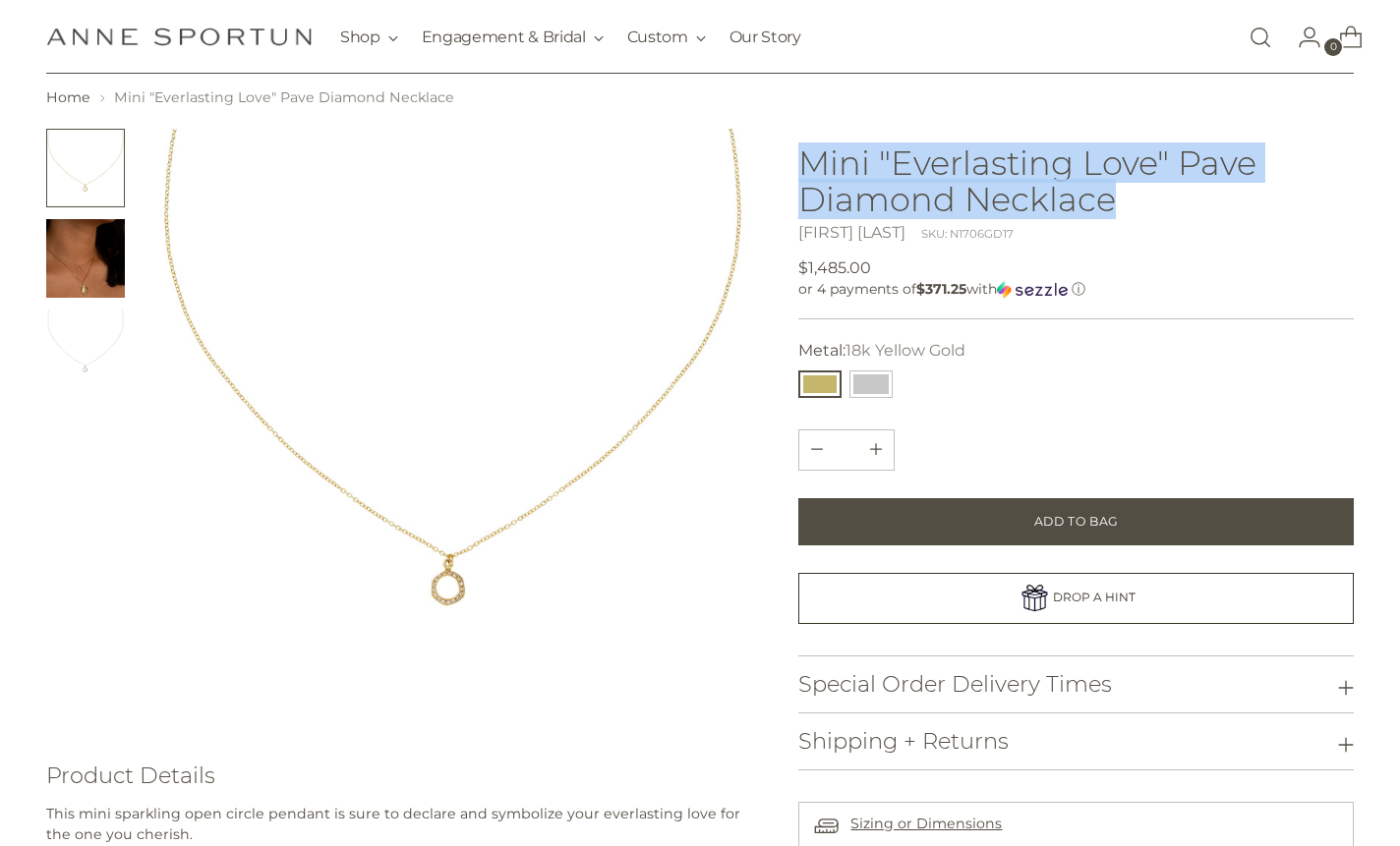 click on "Mini "Everlasting Love" Pave Diamond Necklace" at bounding box center [1076, 181] 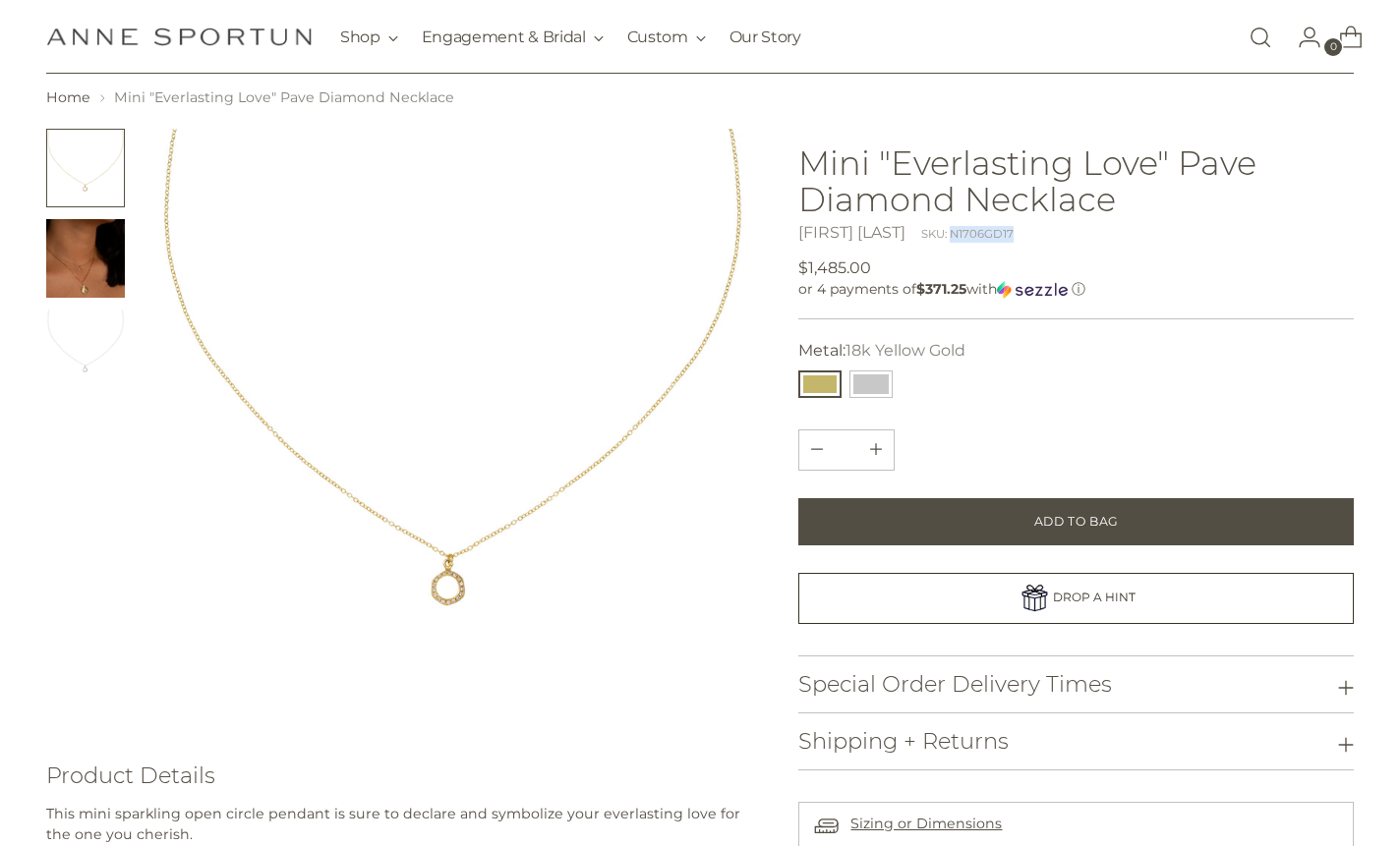 drag, startPoint x: 969, startPoint y: 236, endPoint x: 1045, endPoint y: 238, distance: 76.02631 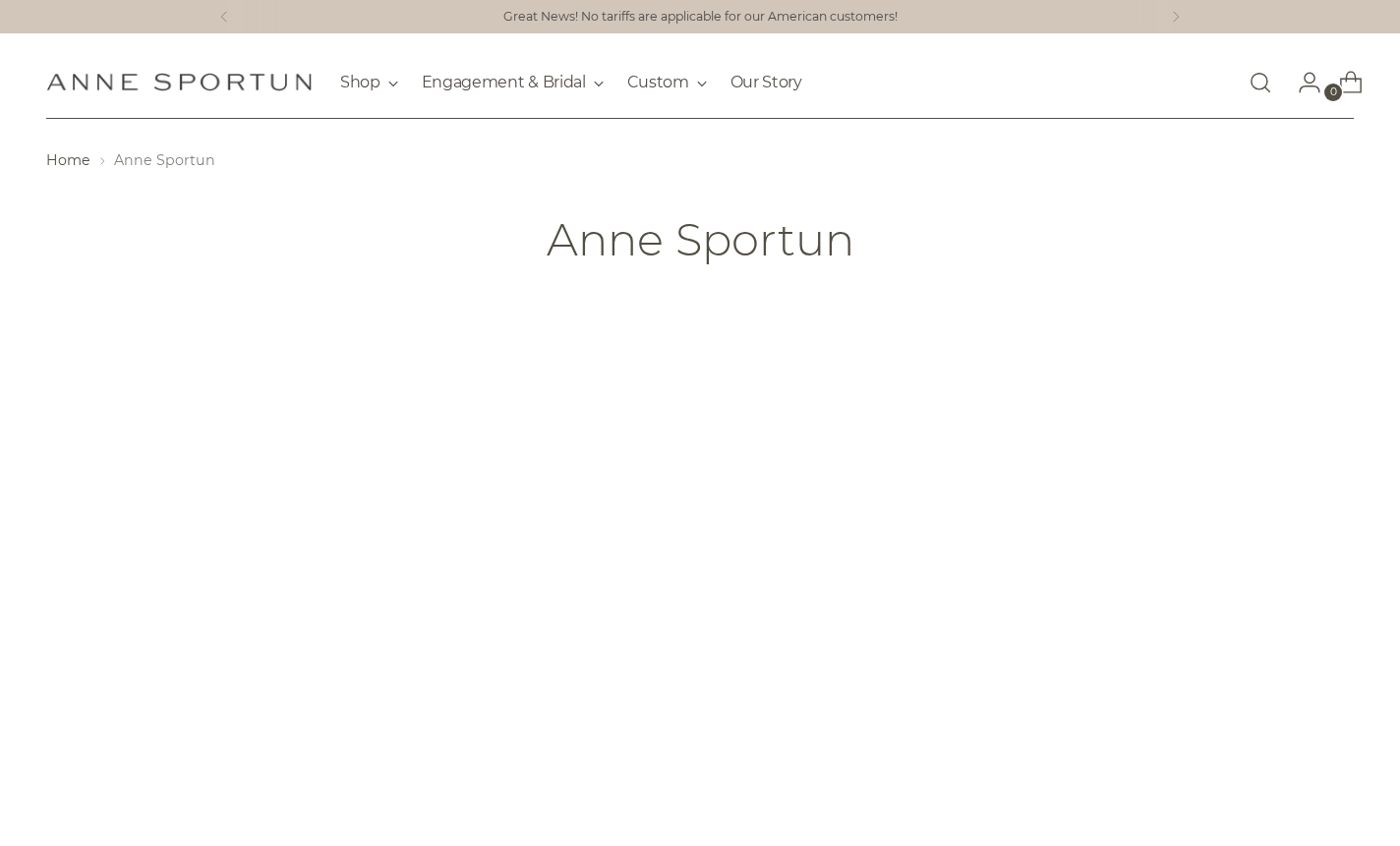 scroll, scrollTop: 0, scrollLeft: 0, axis: both 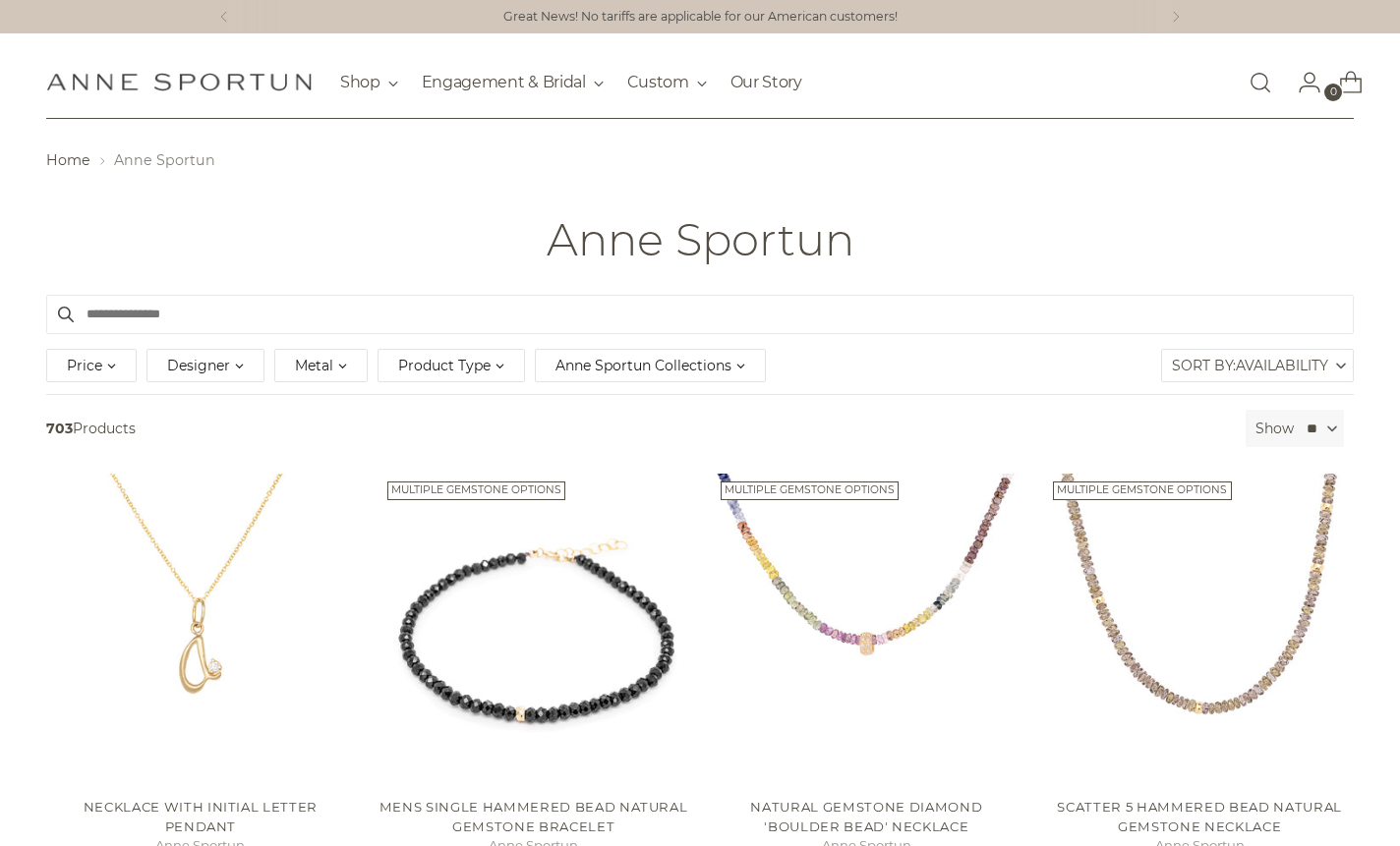 click at bounding box center [700, 314] 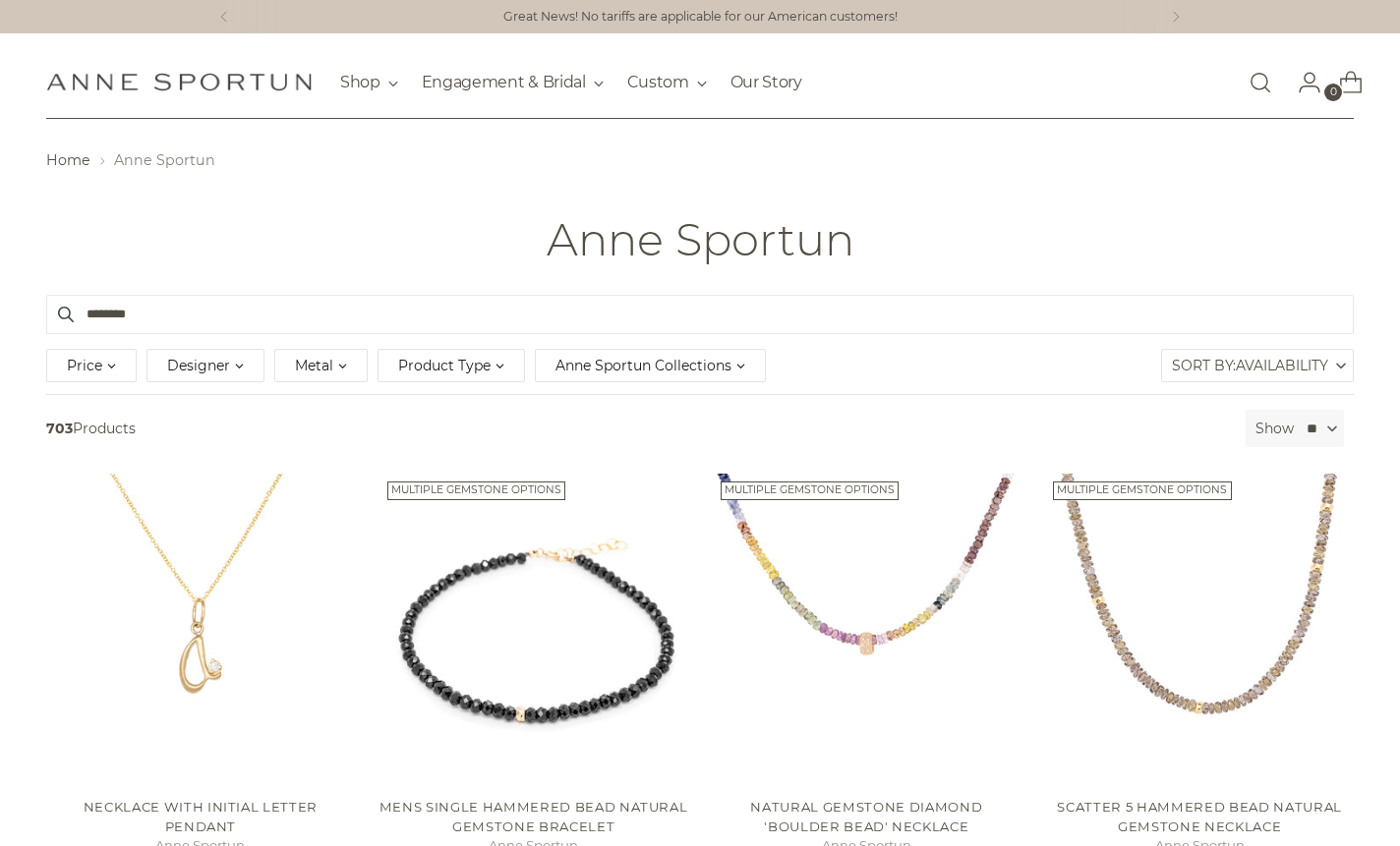 type on "********" 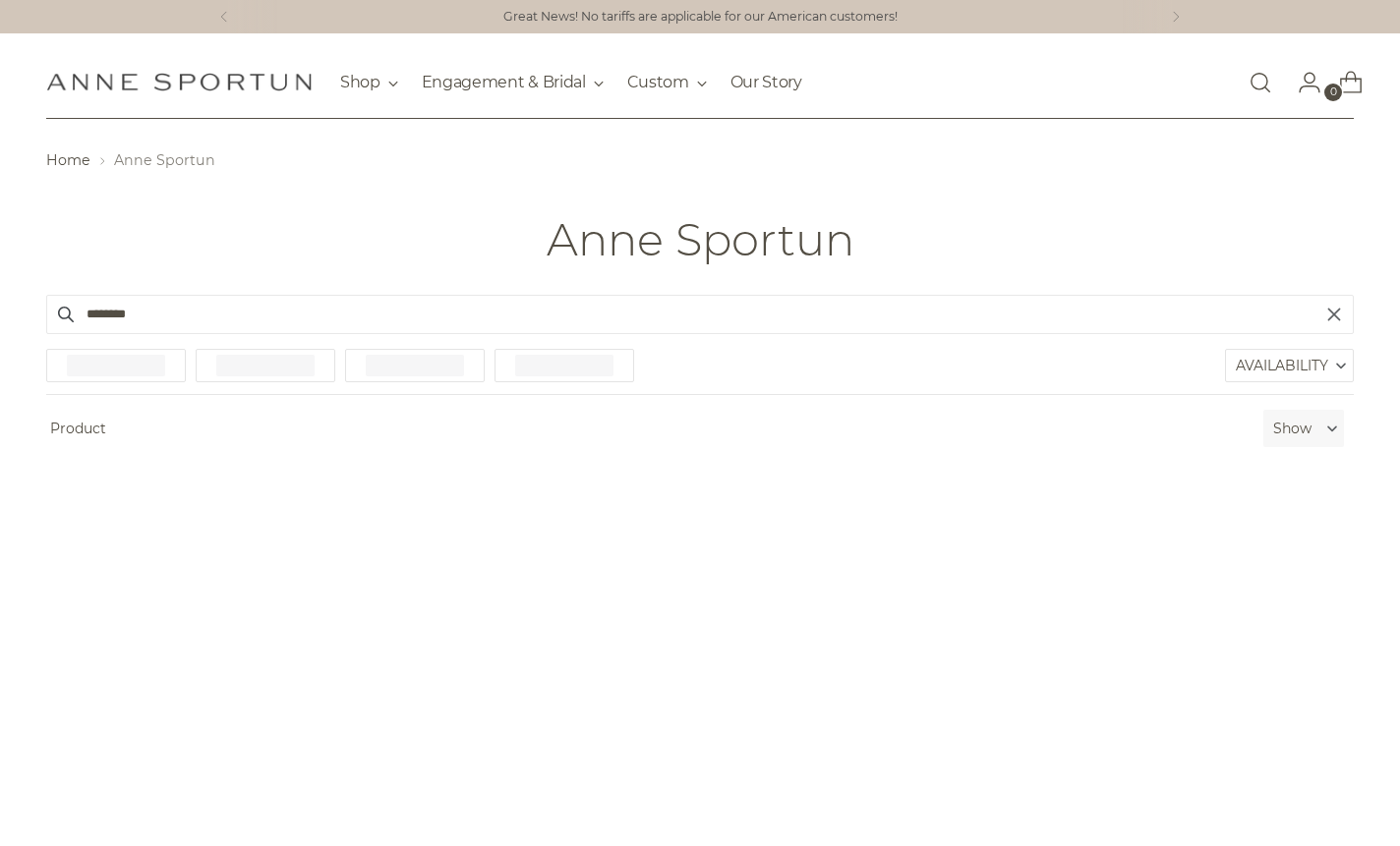 scroll, scrollTop: 12, scrollLeft: 0, axis: vertical 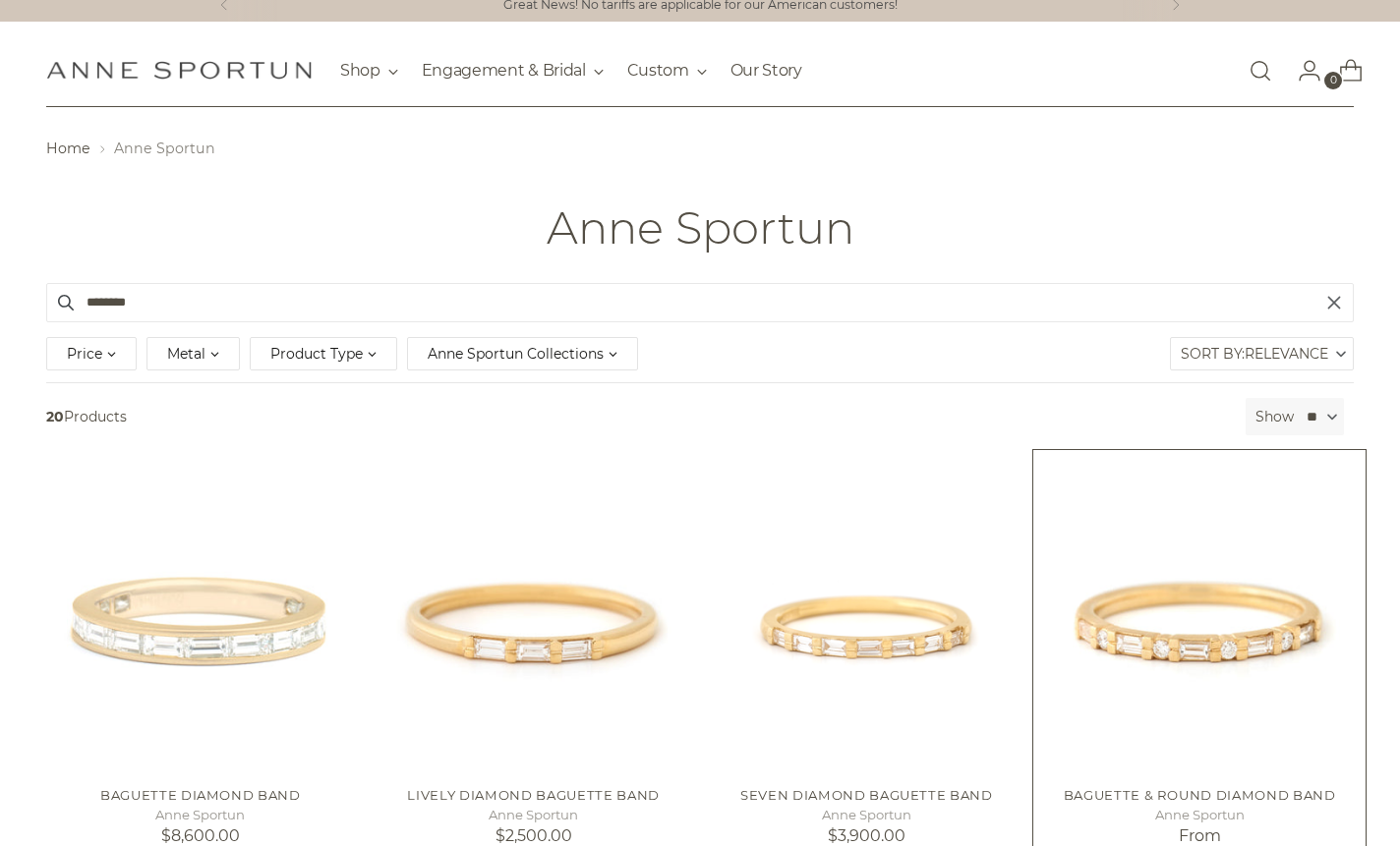 click at bounding box center (0, 0) 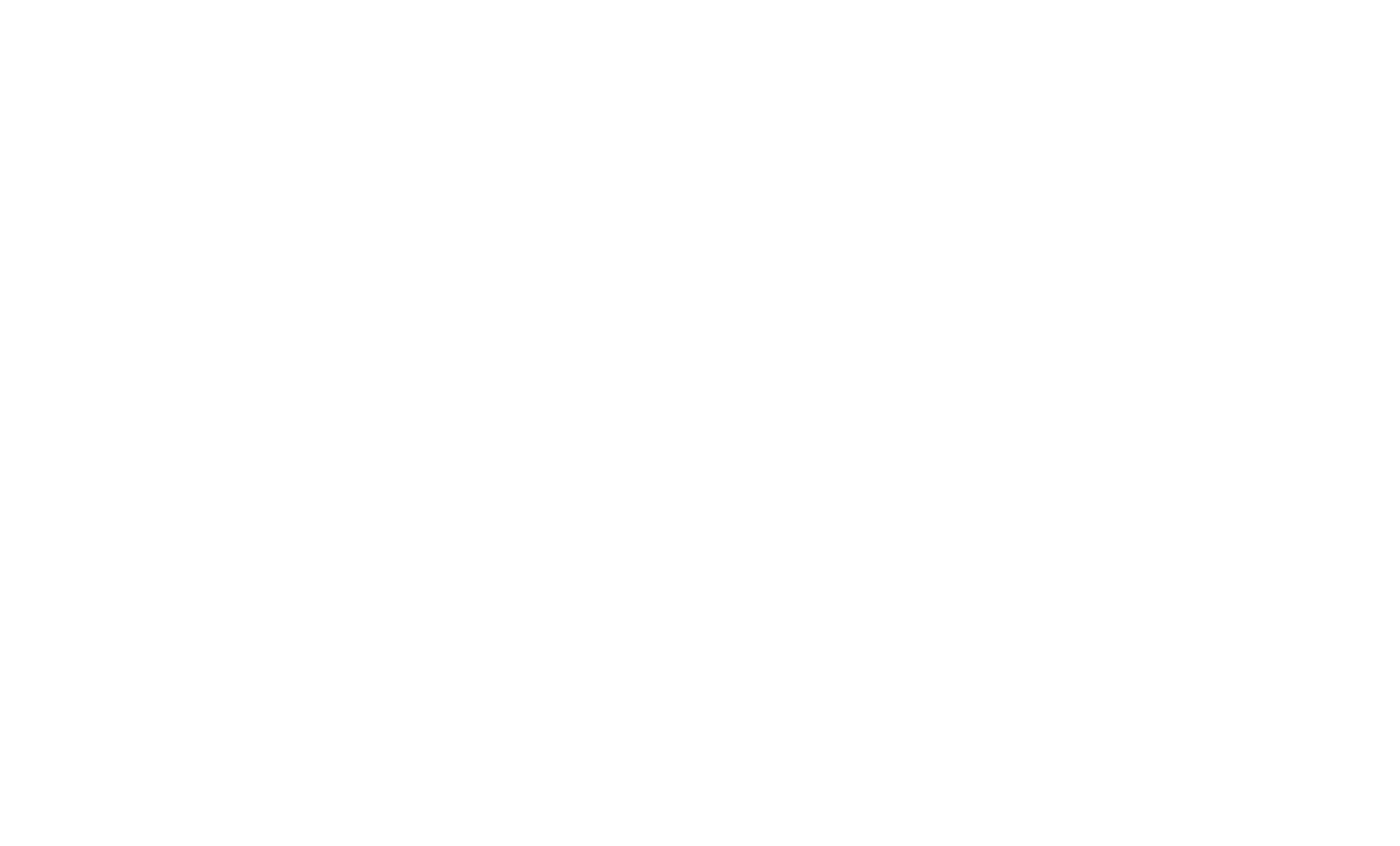 scroll, scrollTop: 0, scrollLeft: 0, axis: both 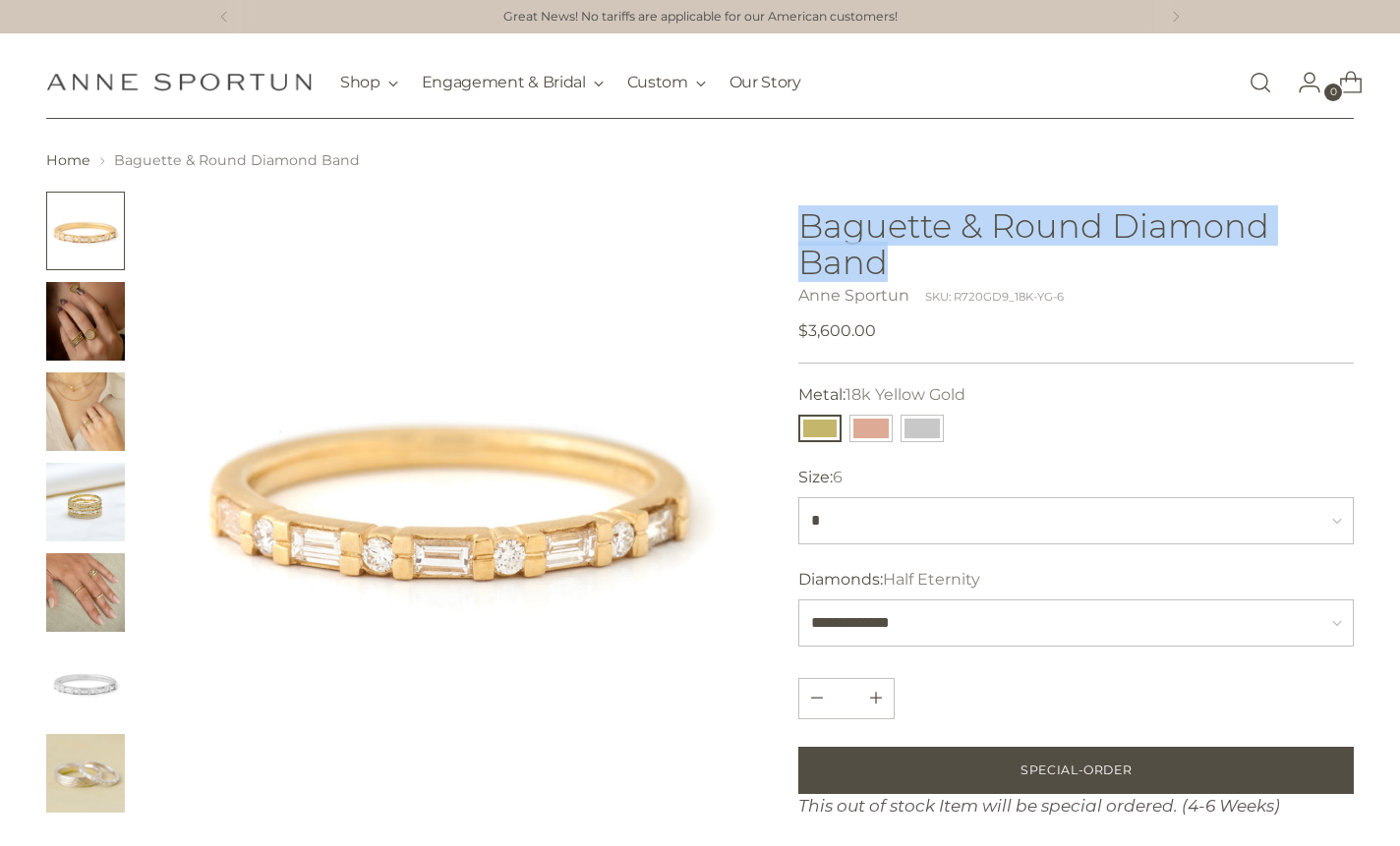 drag, startPoint x: 919, startPoint y: 267, endPoint x: 806, endPoint y: 234, distance: 117.72001 